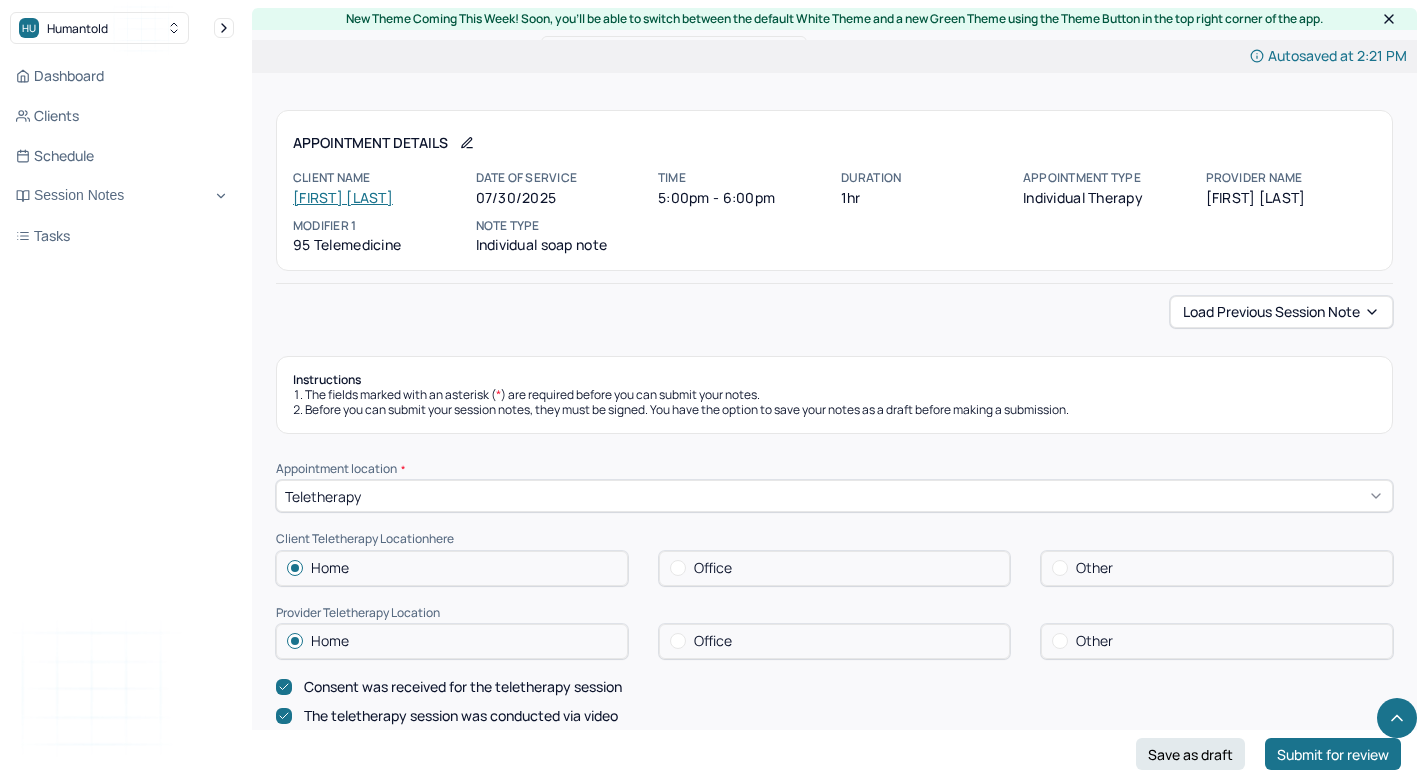 scroll, scrollTop: 1971, scrollLeft: 0, axis: vertical 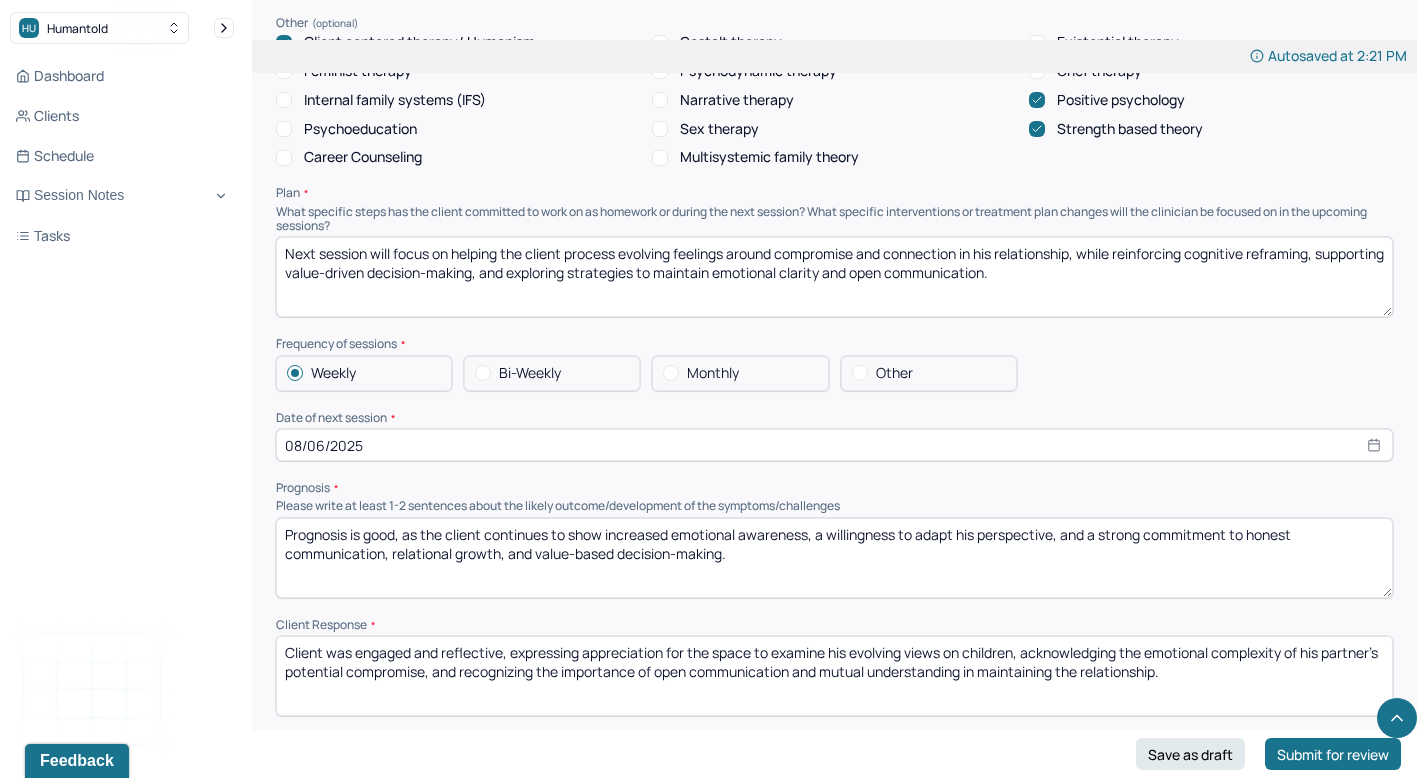 click on "Next session will focus on helping the client process evolving feelings around compromise and connection in his relationship, while reinforcing cognitive reframing, supporting value-driven decision-making, and exploring strategies to maintain emotional clarity and open communication." at bounding box center [834, 277] 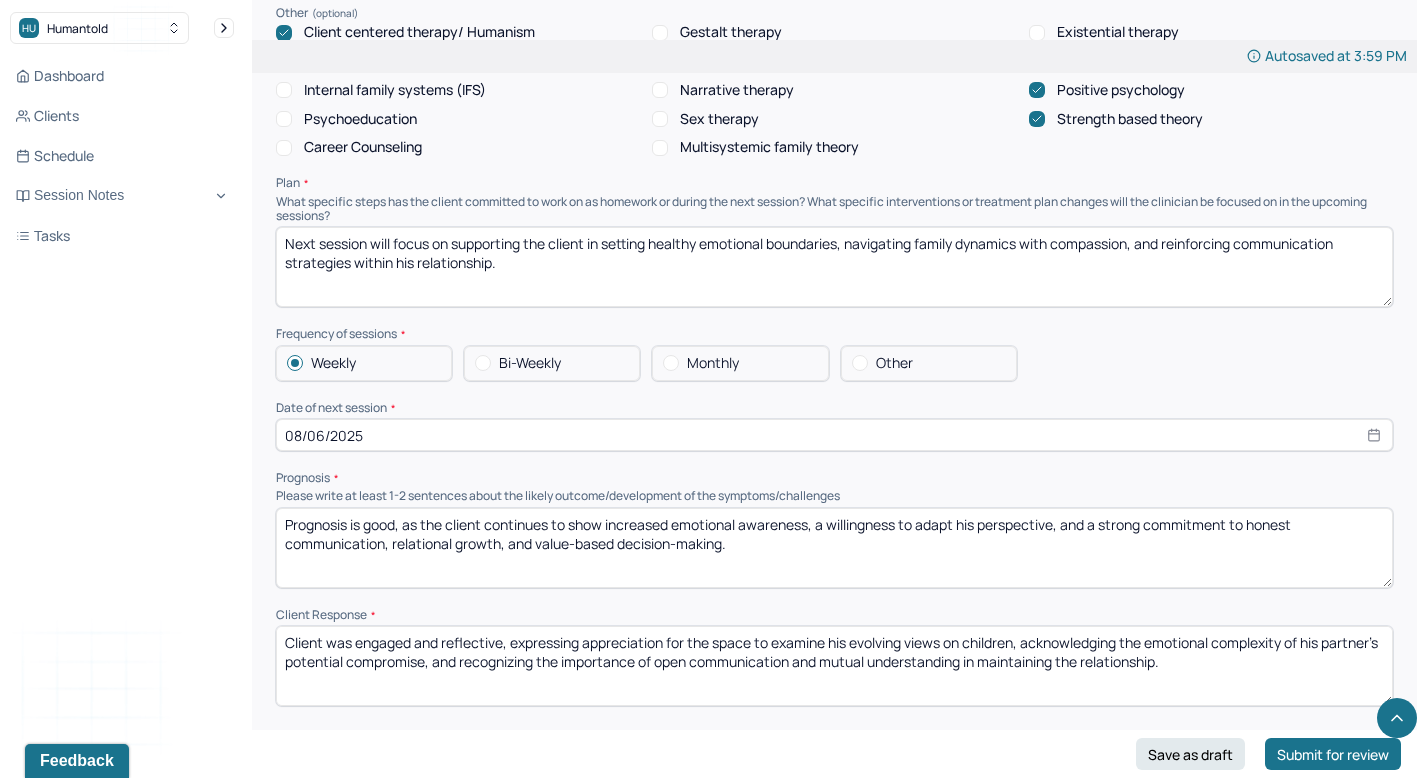 scroll, scrollTop: 1982, scrollLeft: 0, axis: vertical 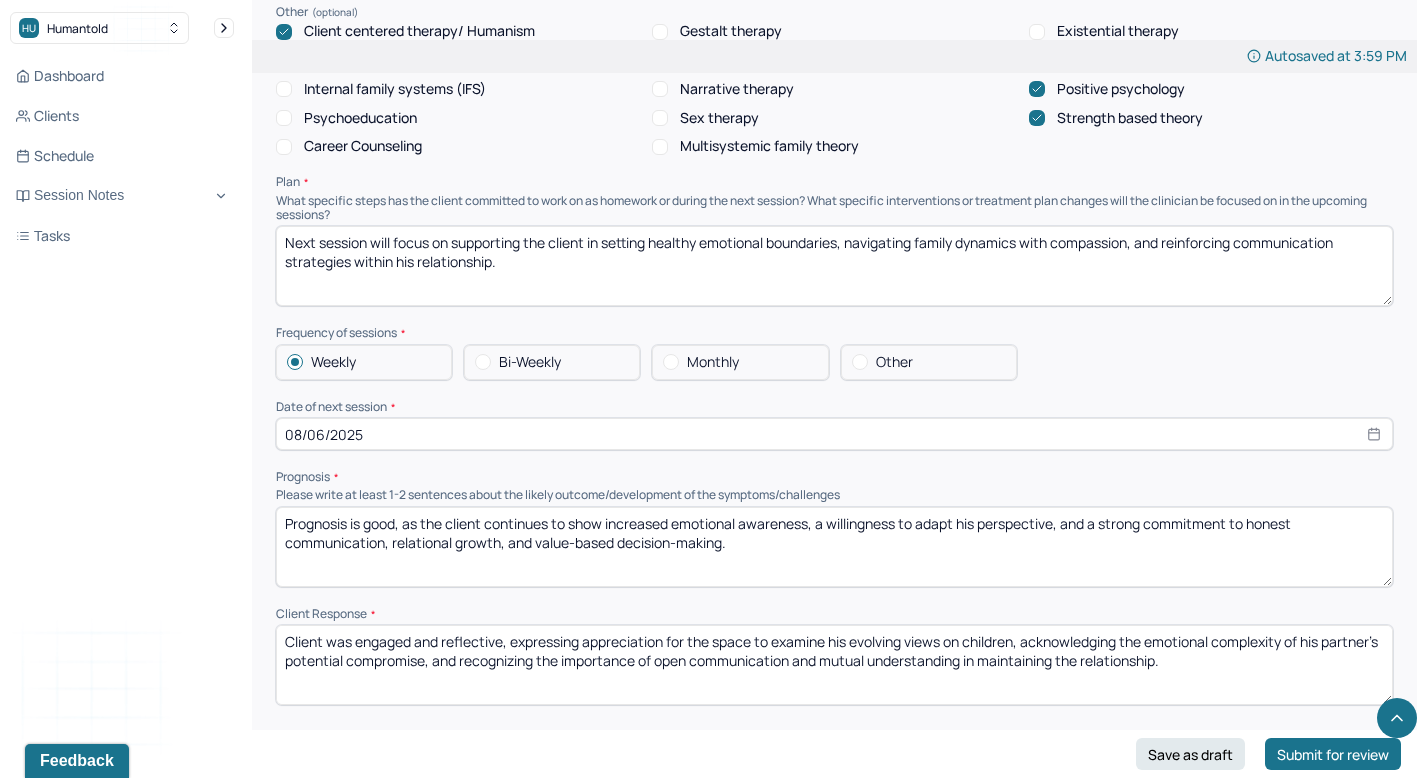 type on "Next session will focus on supporting the client in setting healthy emotional boundaries, navigating family dynamics with compassion, and reinforcing communication strategies within his relationship." 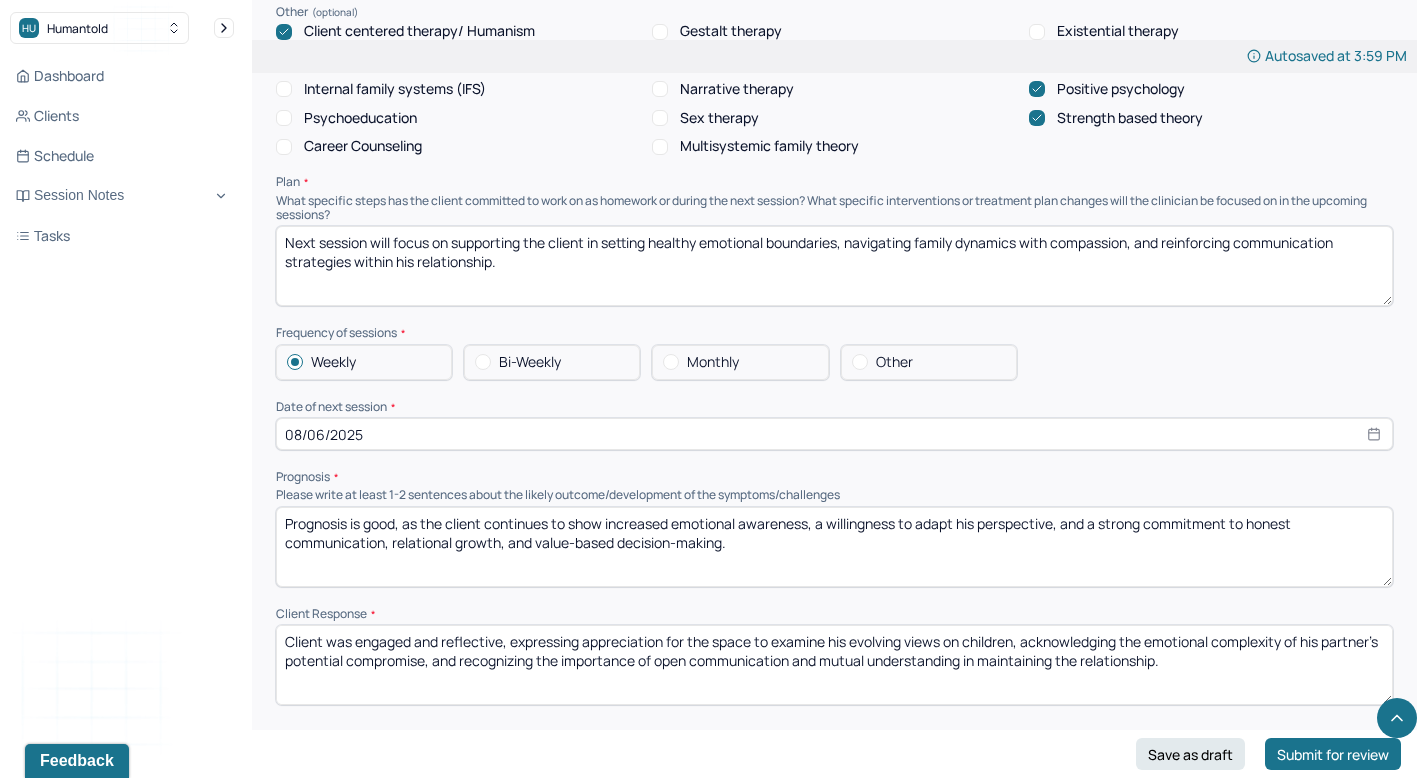 click on "Prognosis is good, as the client continues to show increased emotional awareness, a willingness to adapt his perspective, and a strong commitment to honest communication, relational growth, and value-based decision-making." at bounding box center [834, 547] 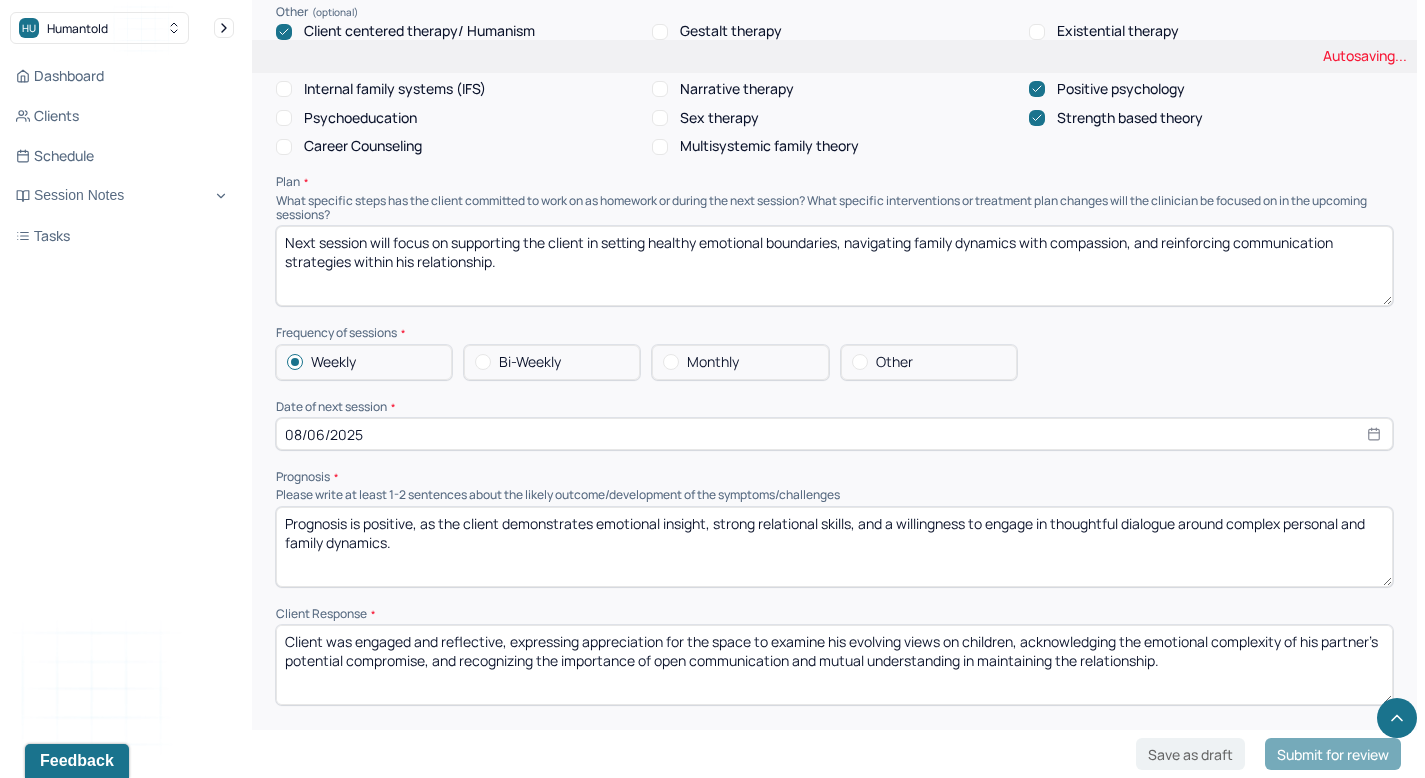 type on "Prognosis is positive, as the client demonstrates emotional insight, strong relational skills, and a willingness to engage in thoughtful dialogue around complex personal and family dynamics." 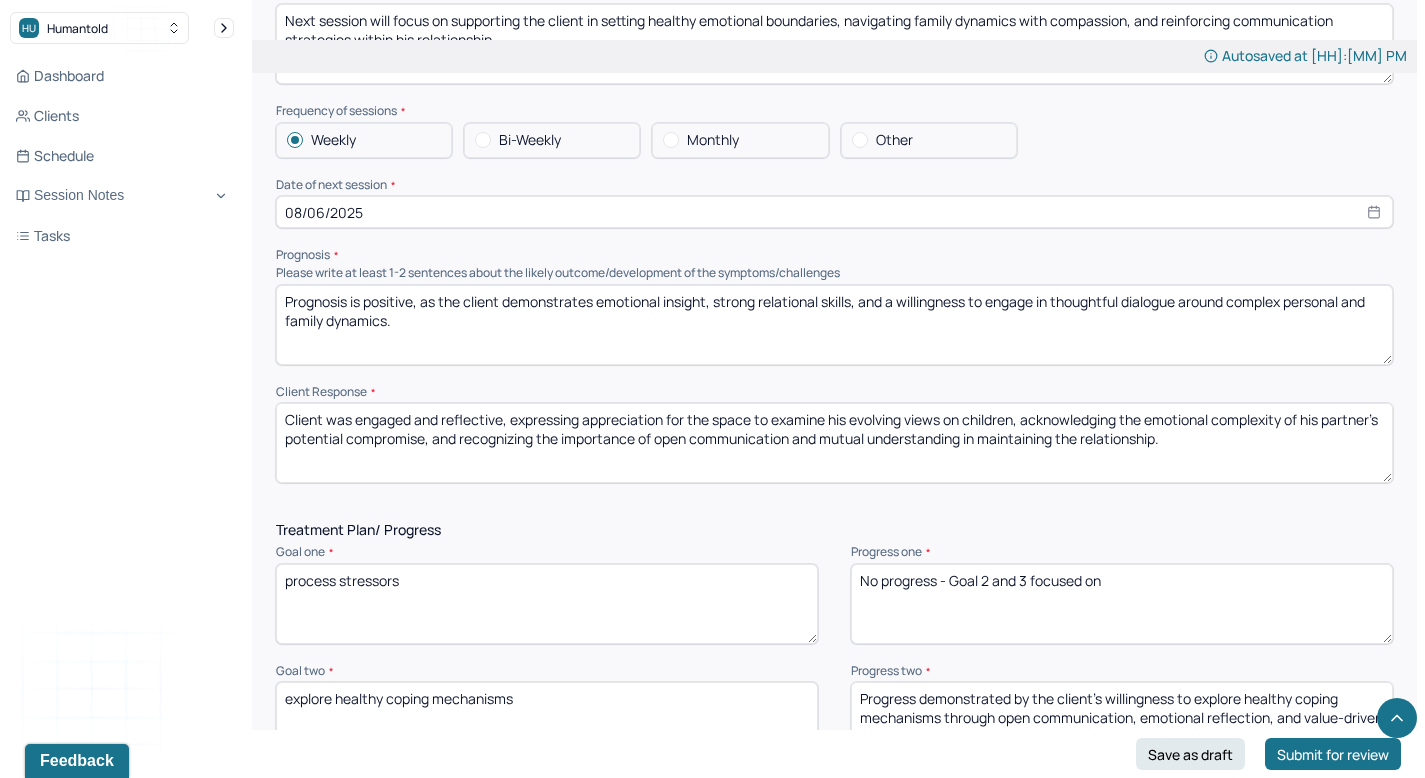 scroll, scrollTop: 2211, scrollLeft: 0, axis: vertical 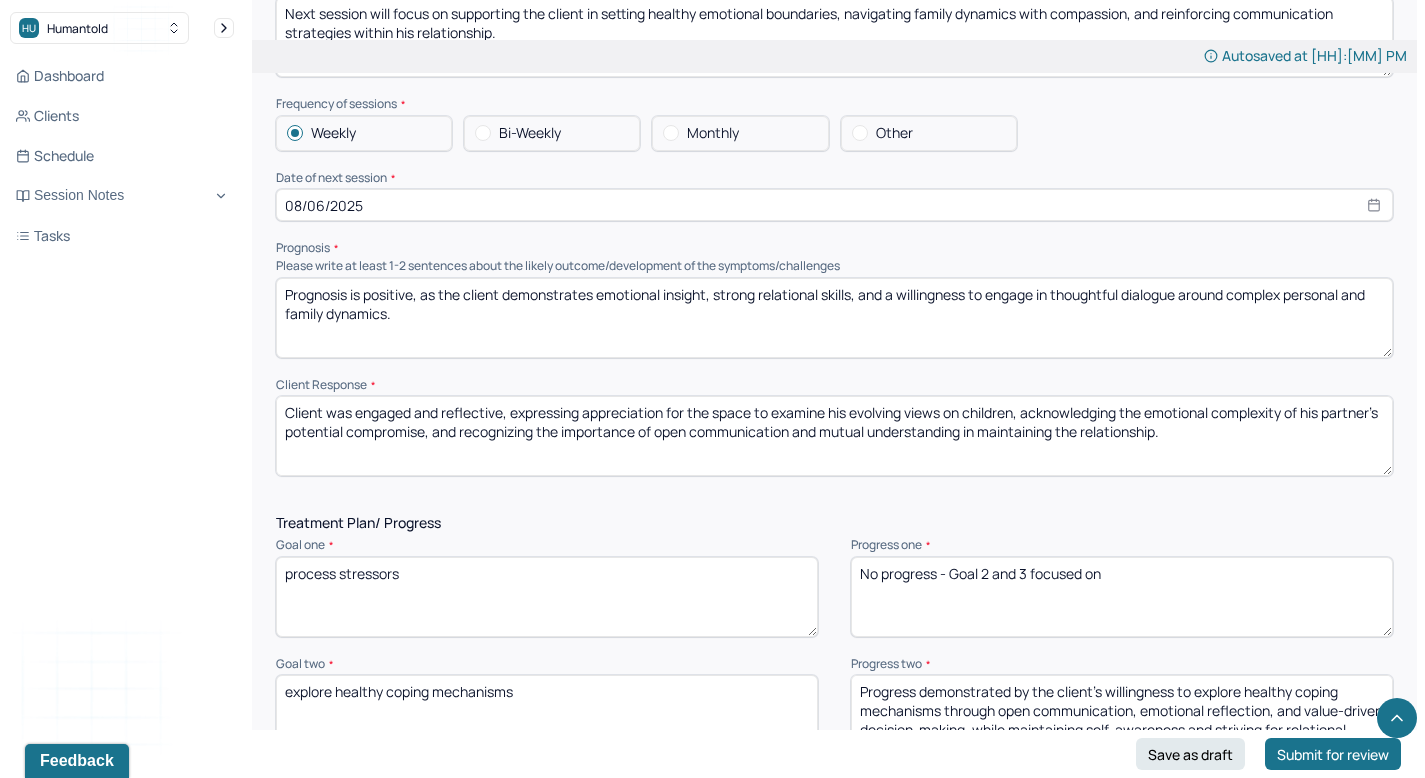 click on "Client was engaged and reflective, expressing appreciation for the space to examine his evolving views on children, acknowledging the emotional complexity of his partner’s potential compromise, and recognizing the importance of open communication and mutual understanding in maintaining the relationship.
Ask ChatGPT" at bounding box center [834, 436] 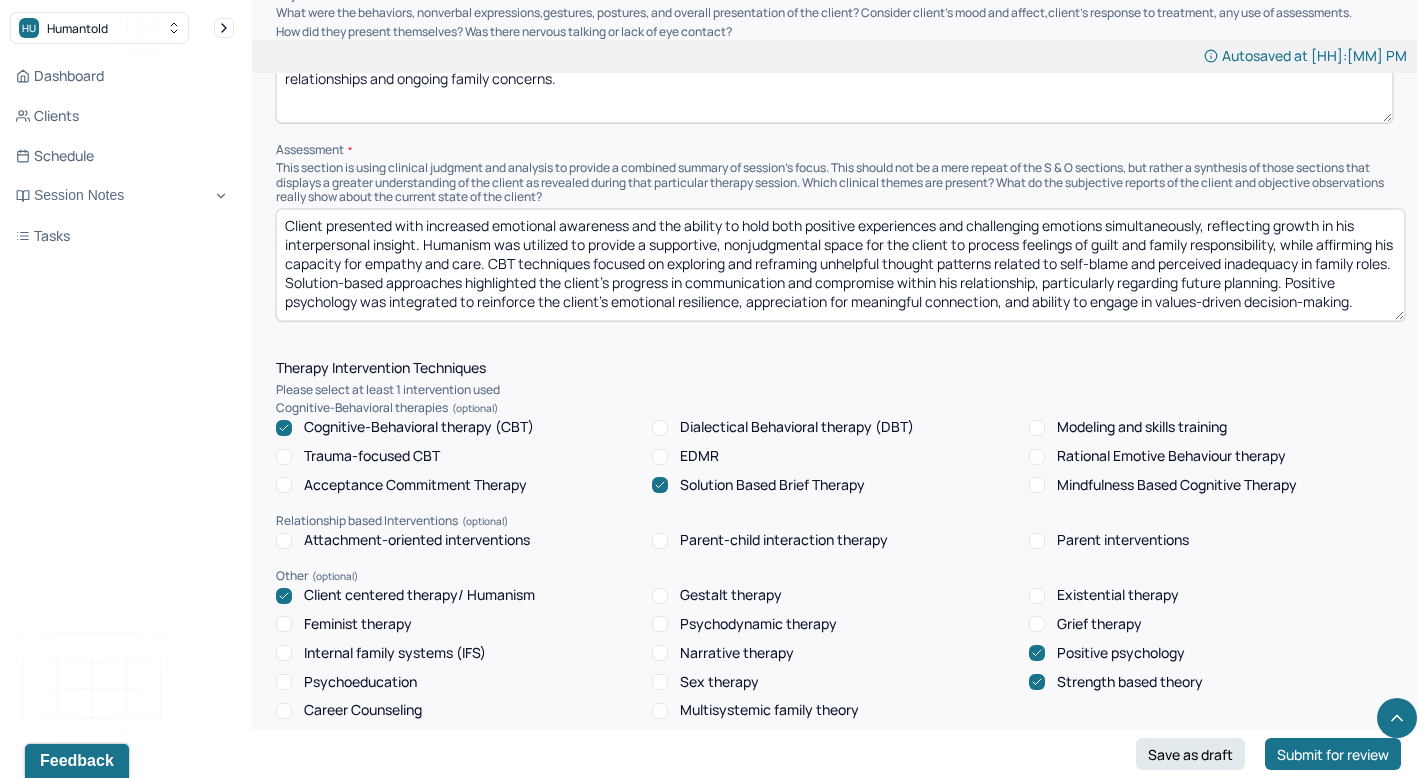 scroll, scrollTop: 1397, scrollLeft: 0, axis: vertical 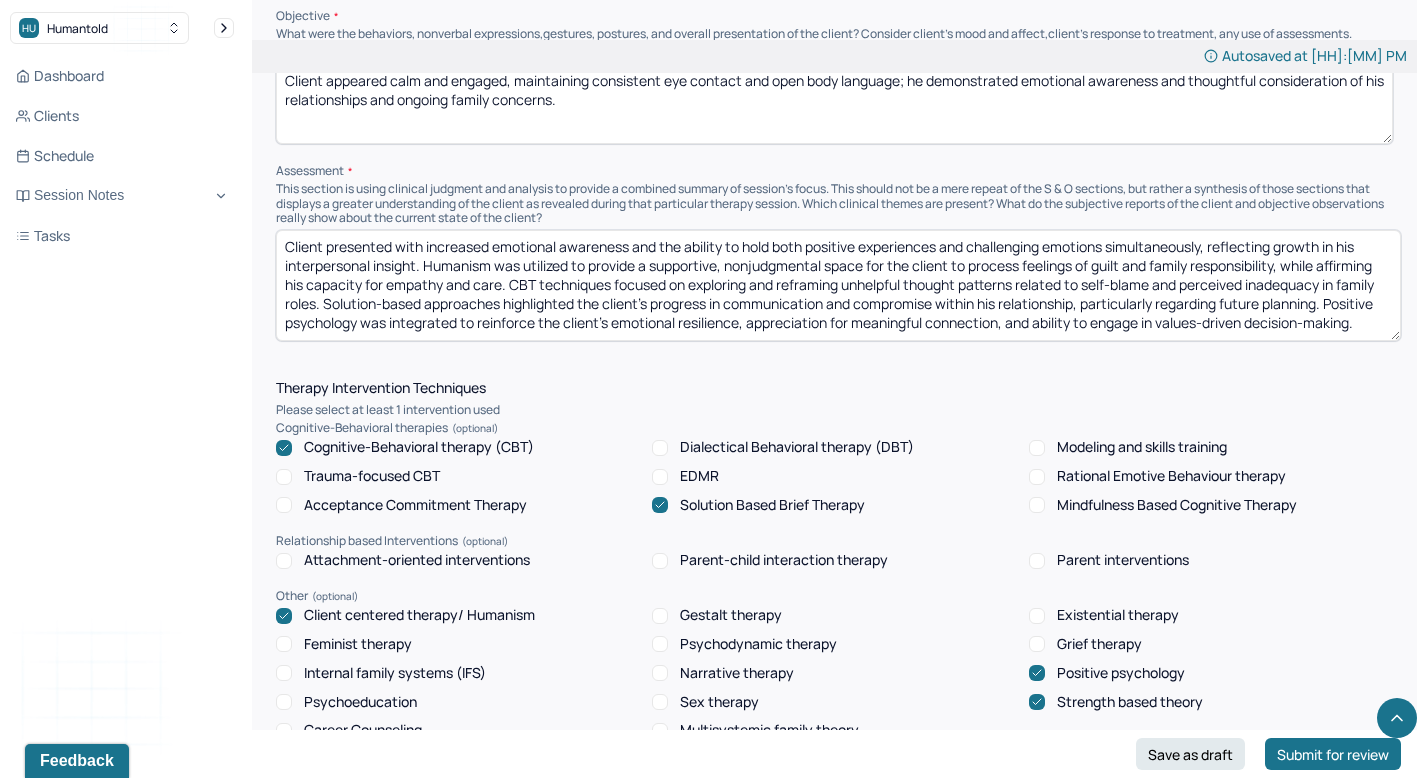 drag, startPoint x: 1402, startPoint y: 328, endPoint x: 1392, endPoint y: 327, distance: 10.049875 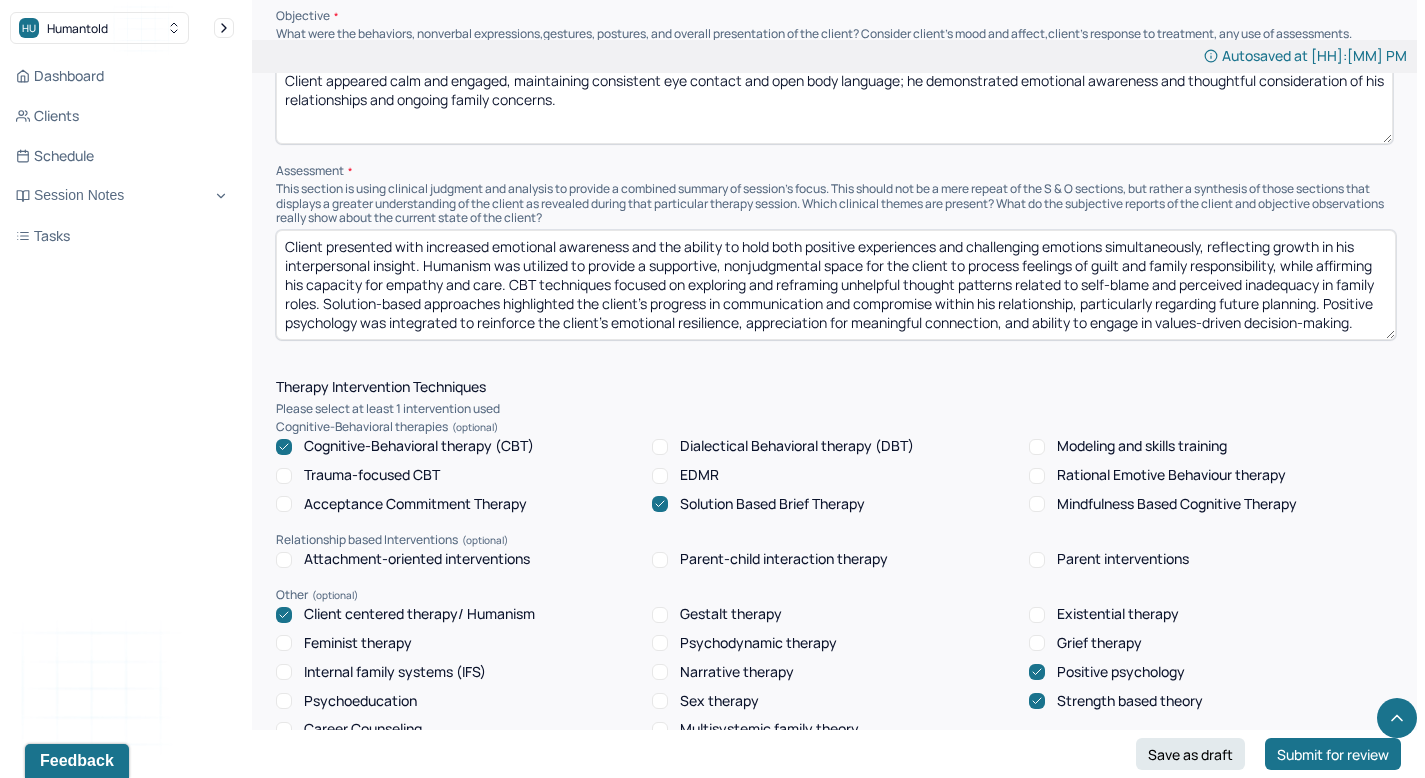 type on "Client was engaged and expressed feeling supported and more at ease after exploring his emotions around family and reaffirming mutual understanding with his partner.
Ask ChatGPT" 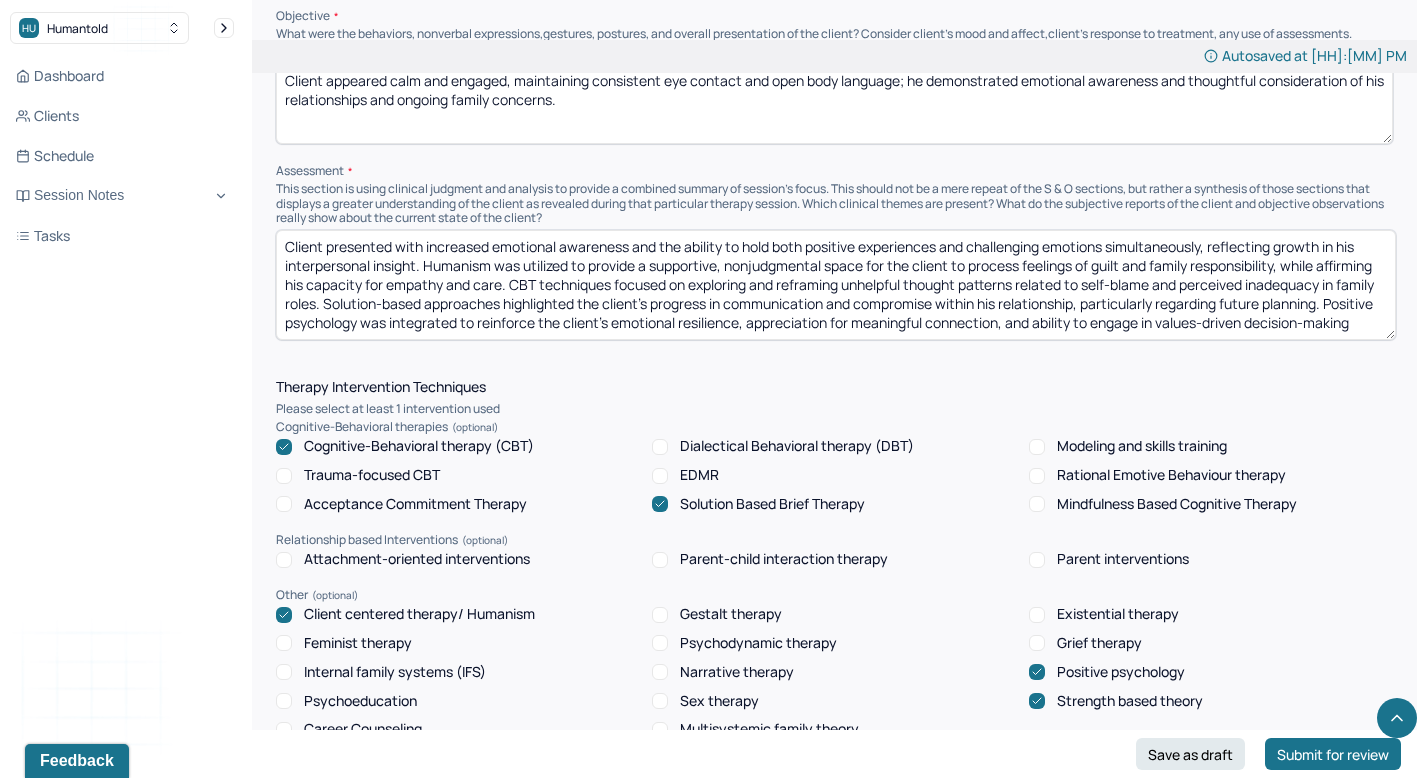 type on "Client presented with increased emotional awareness and the ability to hold both positive experiences and challenging emotions simultaneously, reflecting growth in his interpersonal insight. Humanism was utilized to provide a supportive, nonjudgmental space for the client to process feelings of guilt and family responsibility, while affirming his capacity for empathy and care. CBT techniques focused on exploring and reframing unhelpful thought patterns related to self-blame and perceived inadequacy in family roles. Solution-based approaches highlighted the client’s progress in communication and compromise within his relationship, particularly regarding future planning. Positive psychology was integrated to reinforce the client’s emotional resilience, appreciation for meaningful connection, and ability to engage in values-driven decision-making." 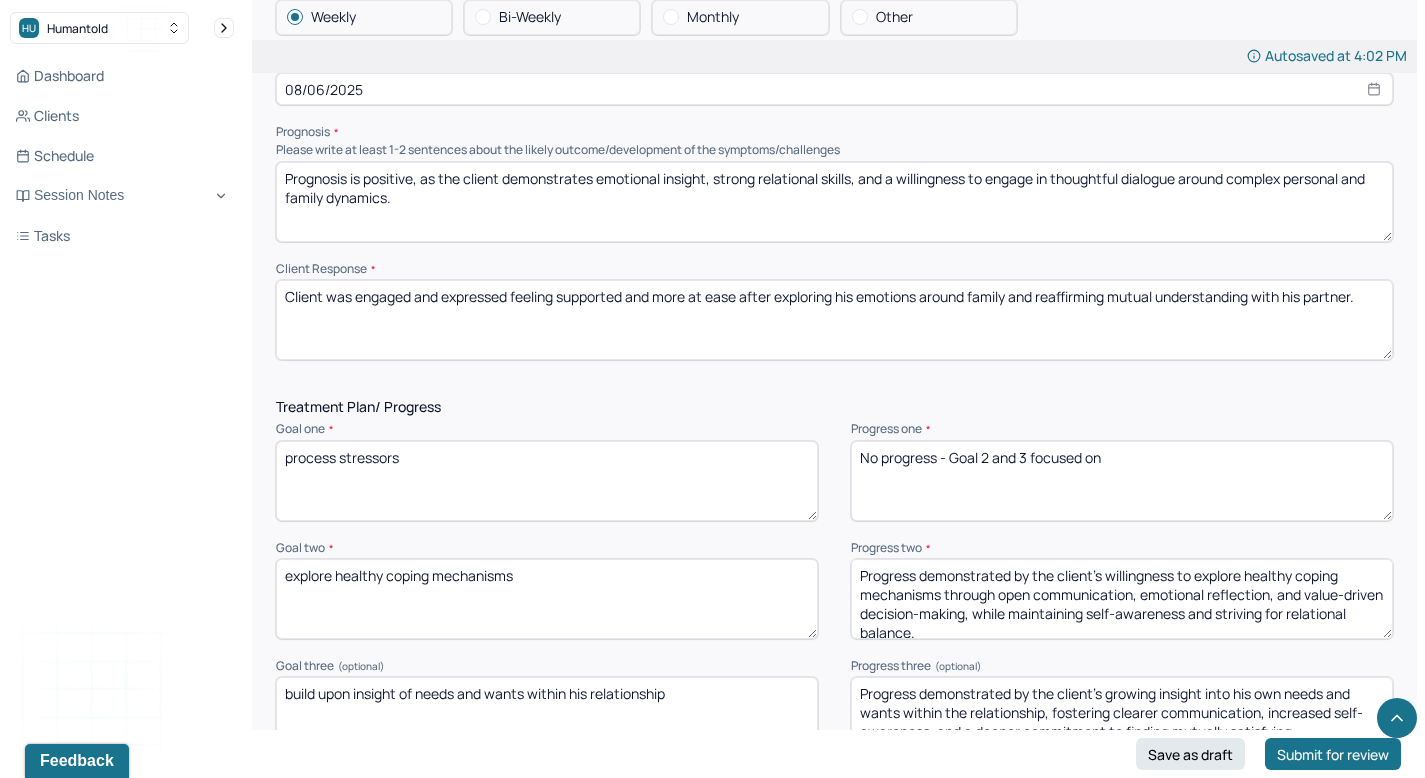 scroll, scrollTop: 2329, scrollLeft: 0, axis: vertical 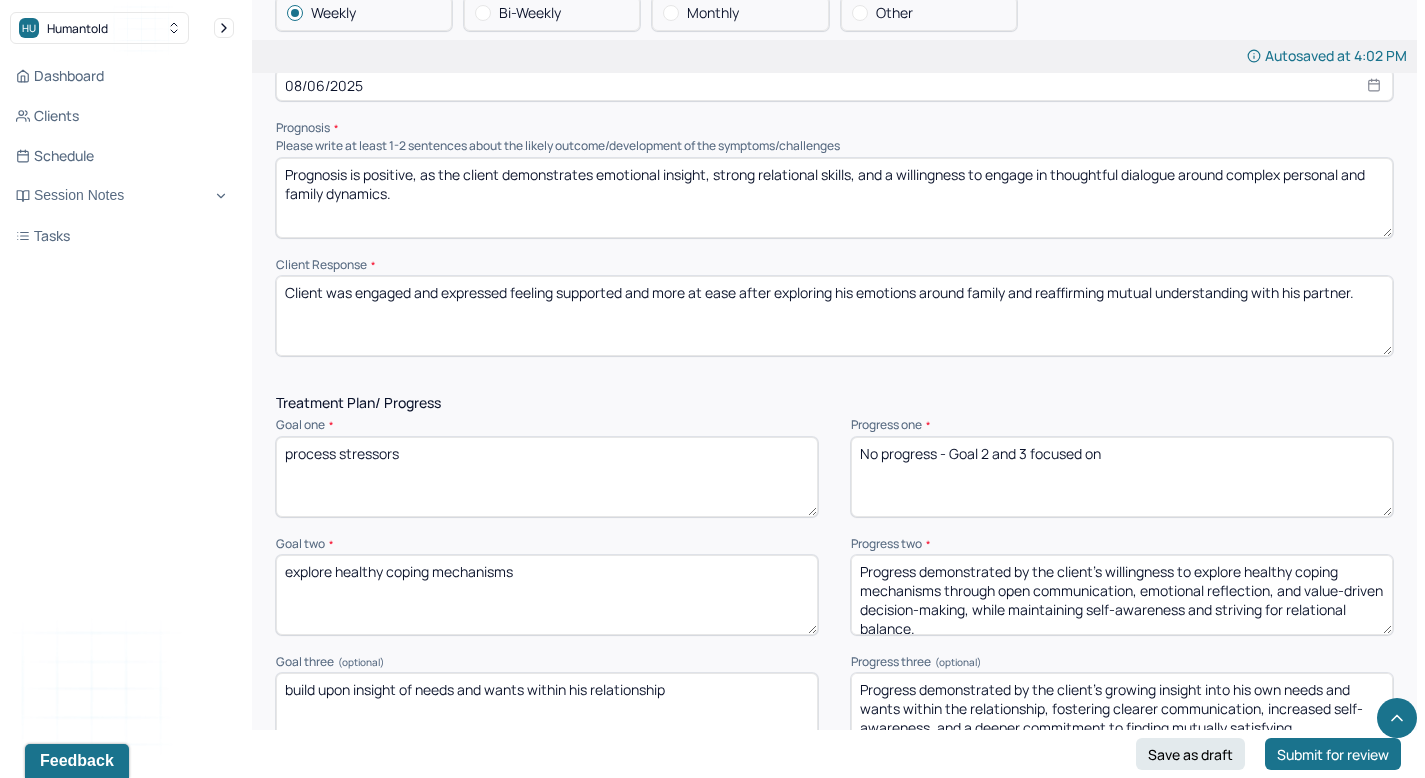 drag, startPoint x: 586, startPoint y: 467, endPoint x: 277, endPoint y: 447, distance: 309.64658 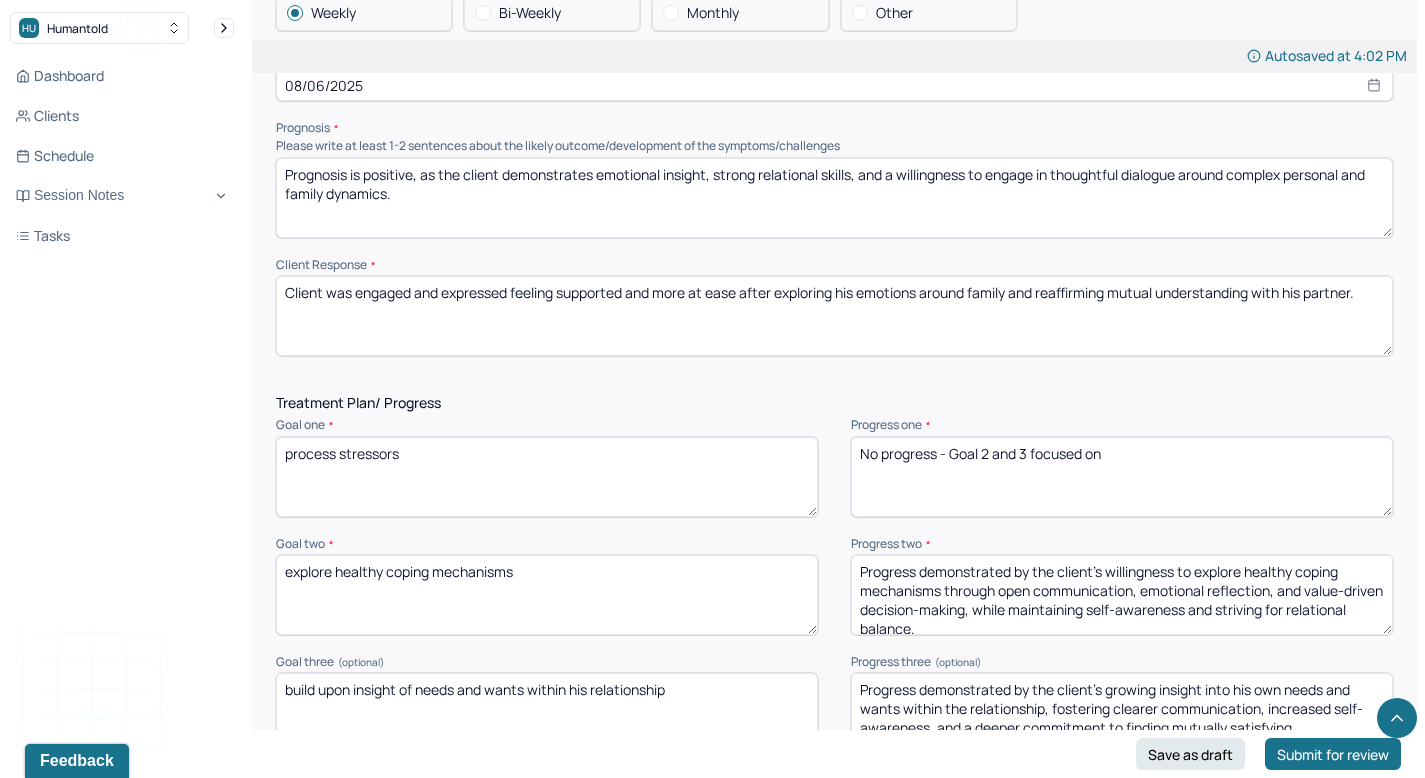 click on "process stressors" at bounding box center (547, 477) 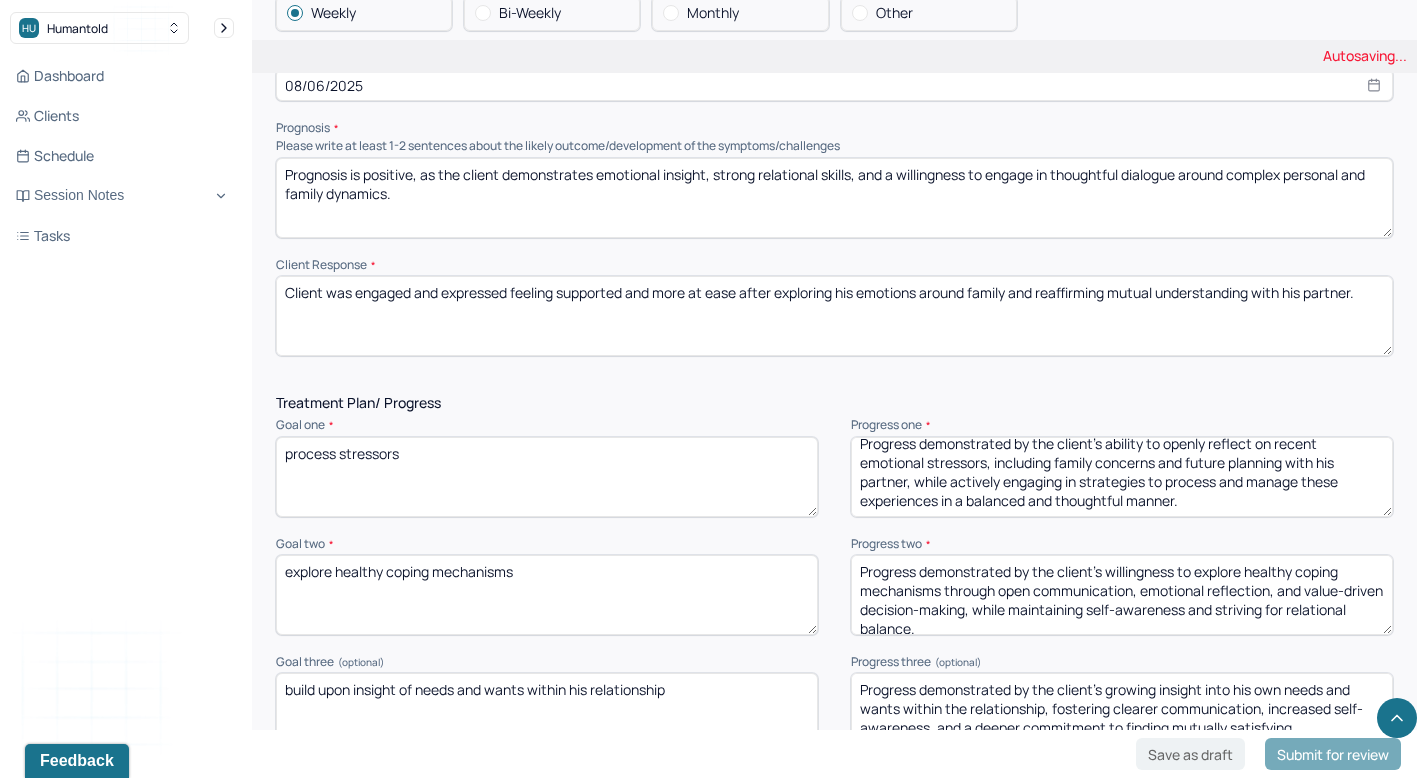 scroll, scrollTop: 9, scrollLeft: 0, axis: vertical 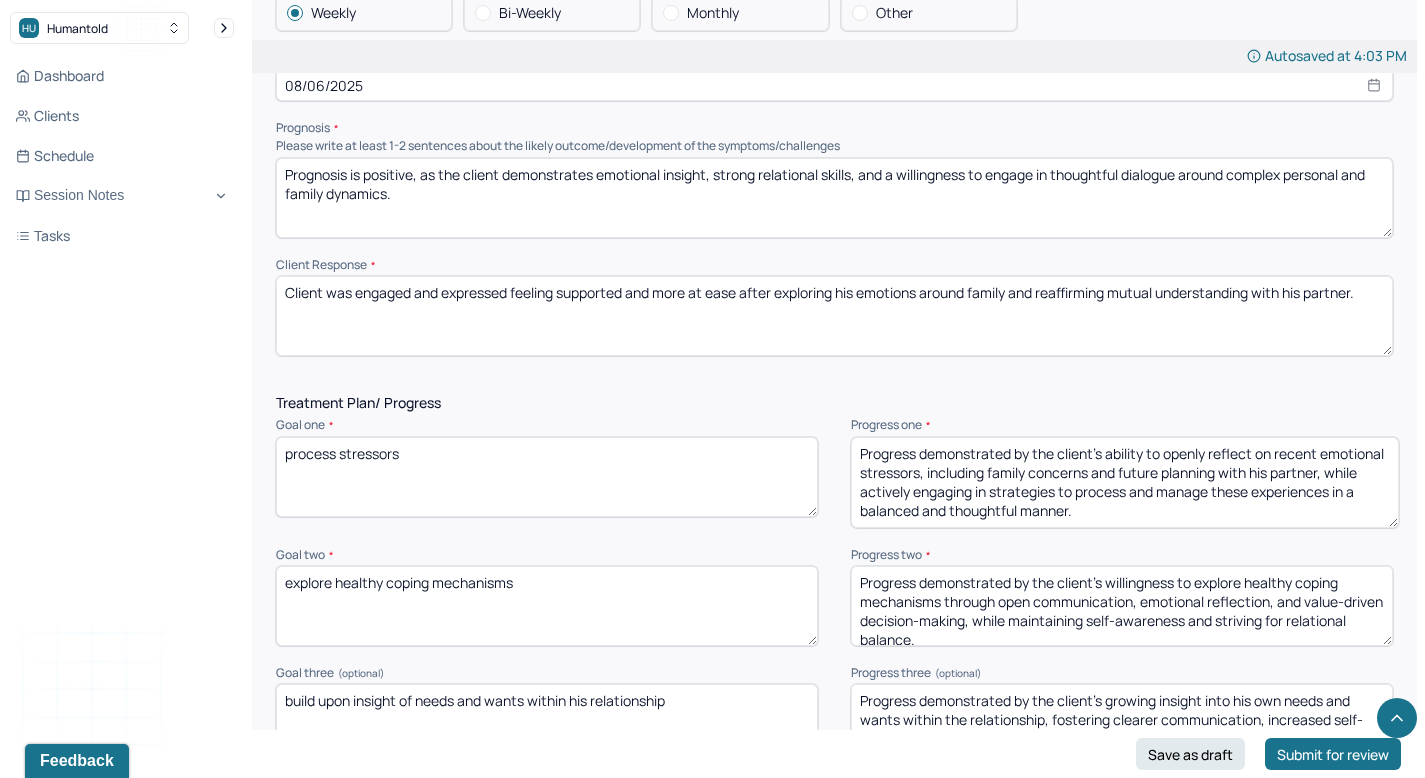 drag, startPoint x: 1389, startPoint y: 501, endPoint x: 1393, endPoint y: 512, distance: 11.7046995 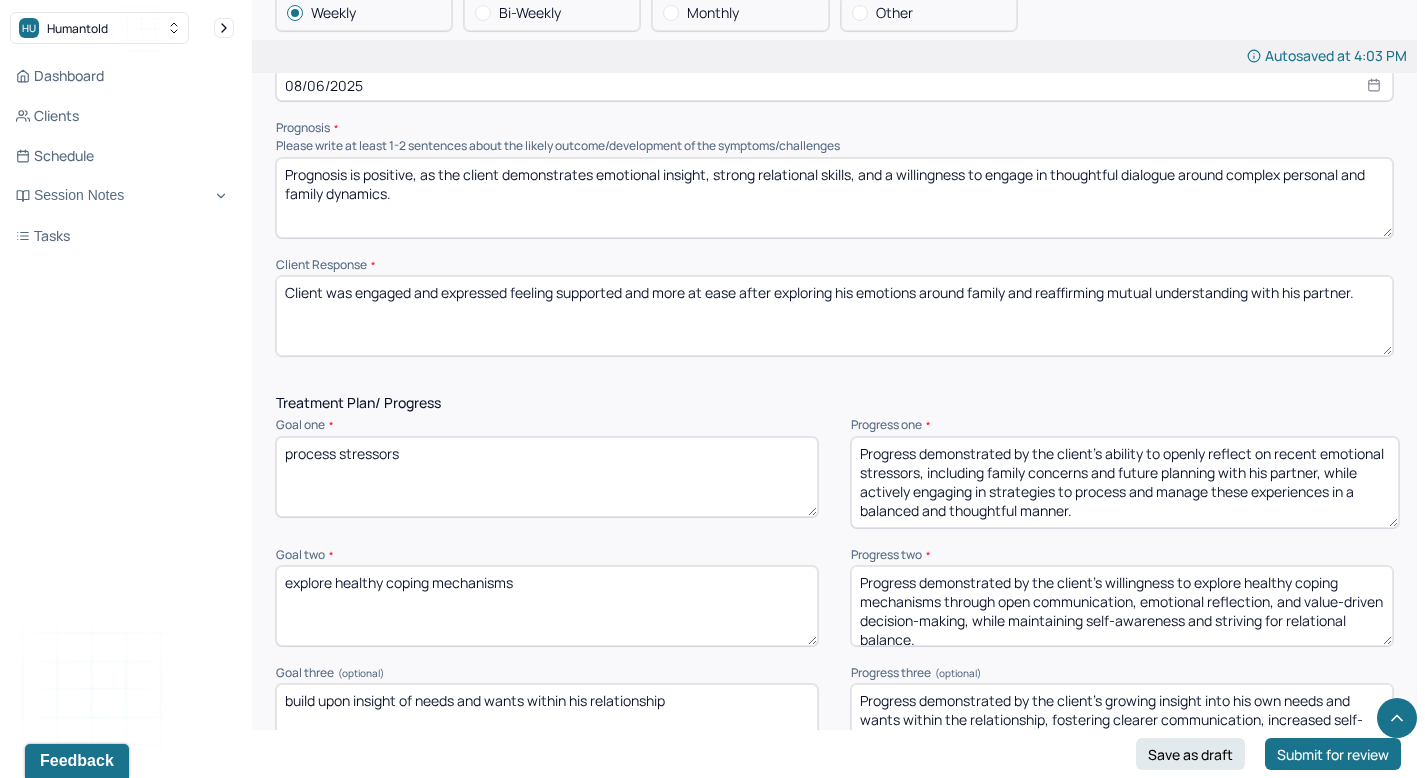click on "Progress demonstrated by the client’s ability to openly reflect on recent emotional stressors, including family concerns and future planning with his partner, while actively engaging in strategies to process and manage these experiences in a balanced and thoughtful manner." at bounding box center [1125, 482] 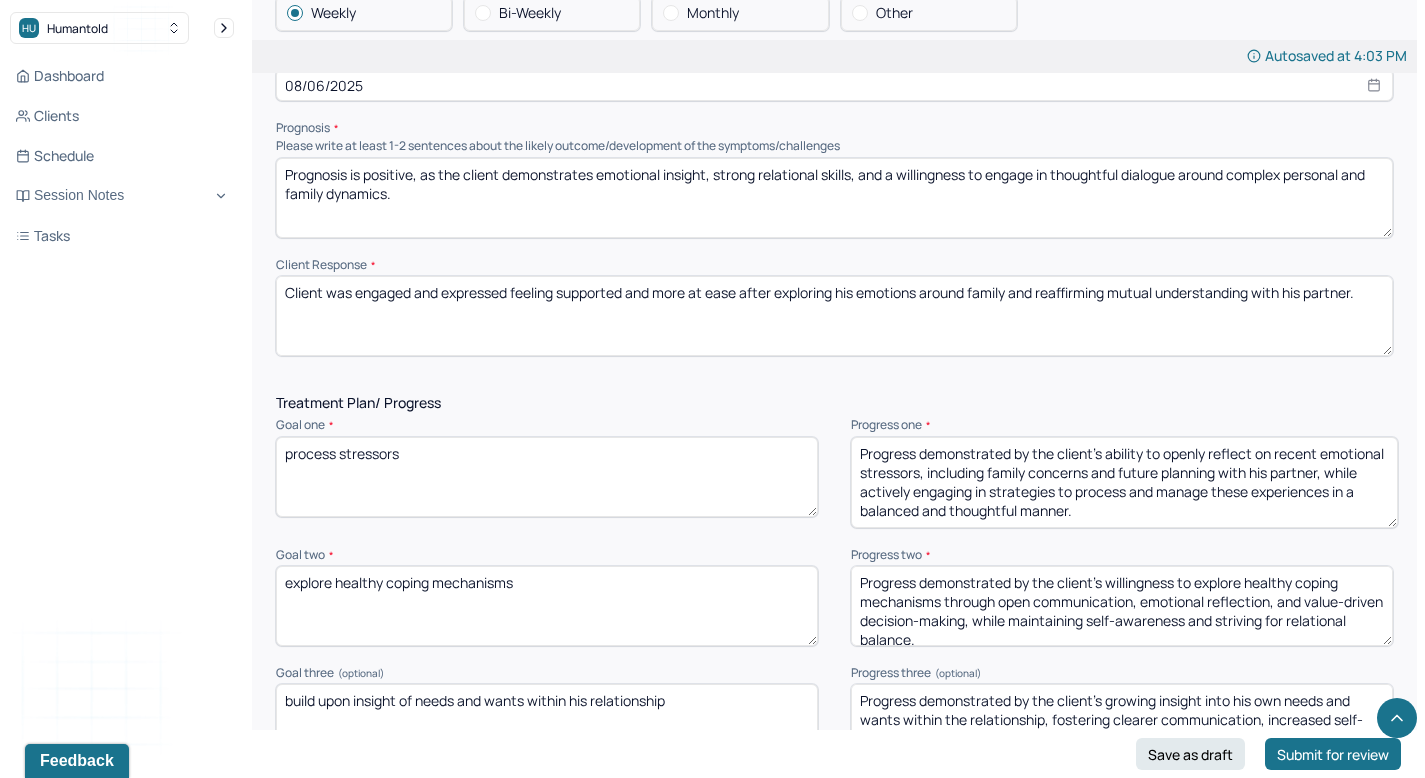 type on "Progress demonstrated by the client’s ability to openly reflect on recent emotional stressors, including family concerns and future planning with his partner, while actively engaging in strategies to process and manage these experiences in a balanced and thoughtful manner." 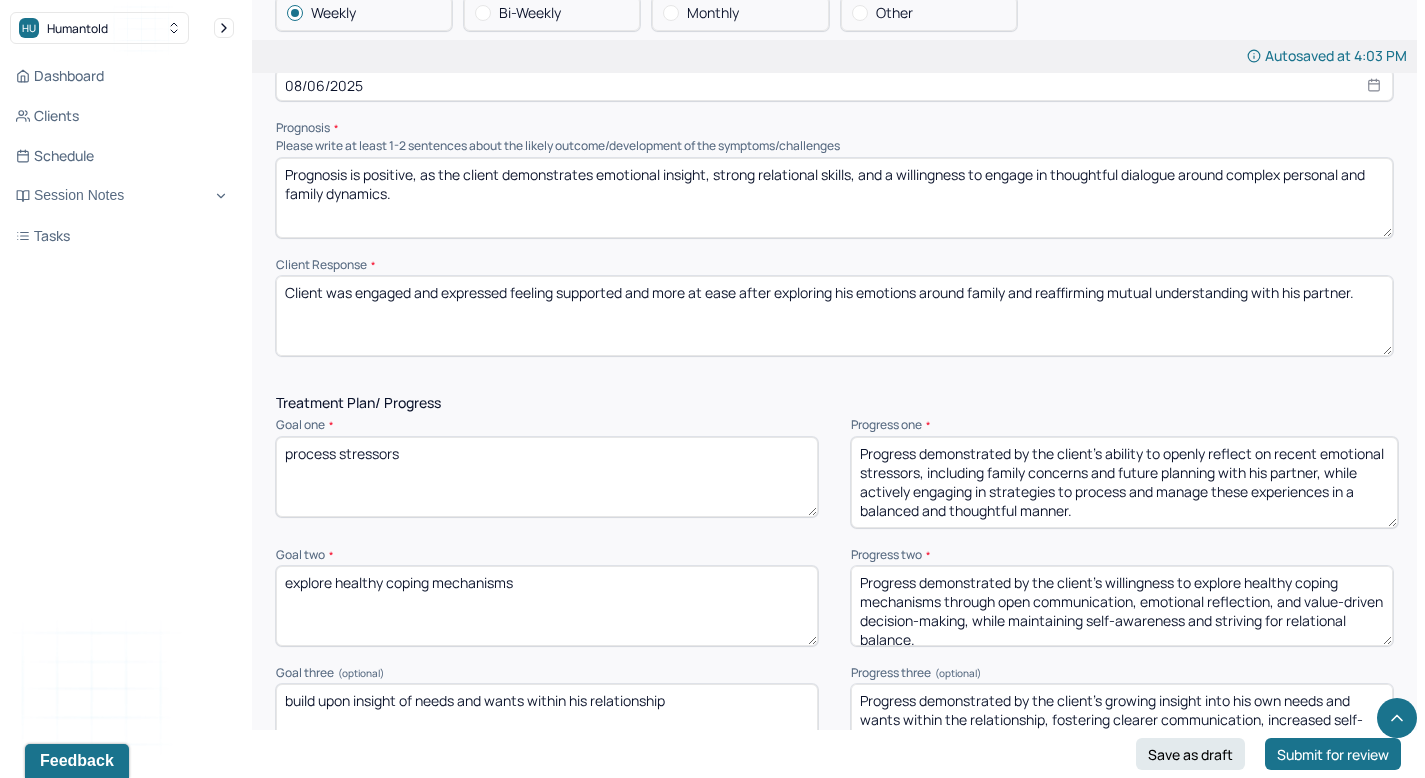 click on "Progress demonstrated by the client’s willingness to explore healthy coping mechanisms through open communication, emotional reflection, and value-driven decision-making, while maintaining self-awareness and striving for relational balance." at bounding box center (1122, 606) 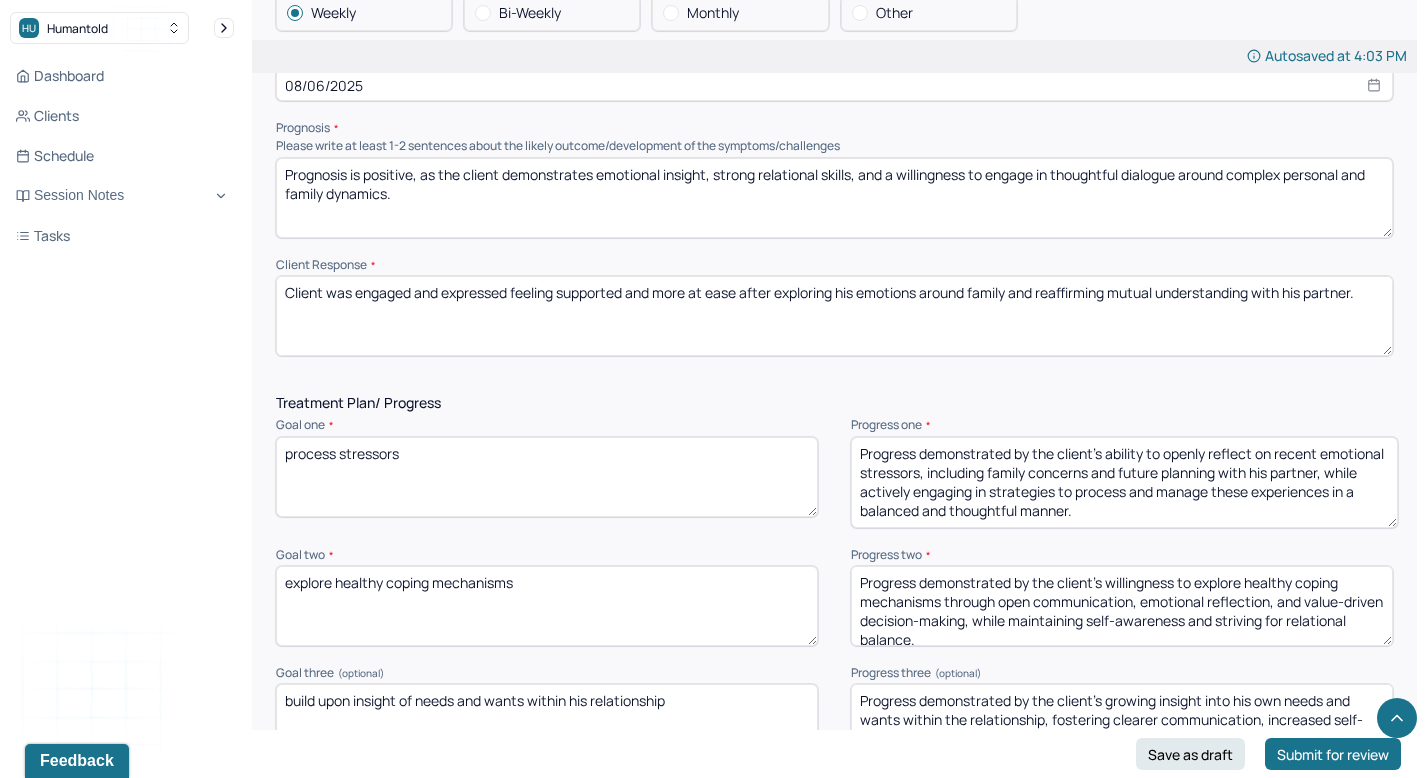 paste on "and implement healthy coping mechanisms, such as setting emotional boundaries, engaging in open communication, and seeking balance between supporting loved ones and maintaining personal well-being" 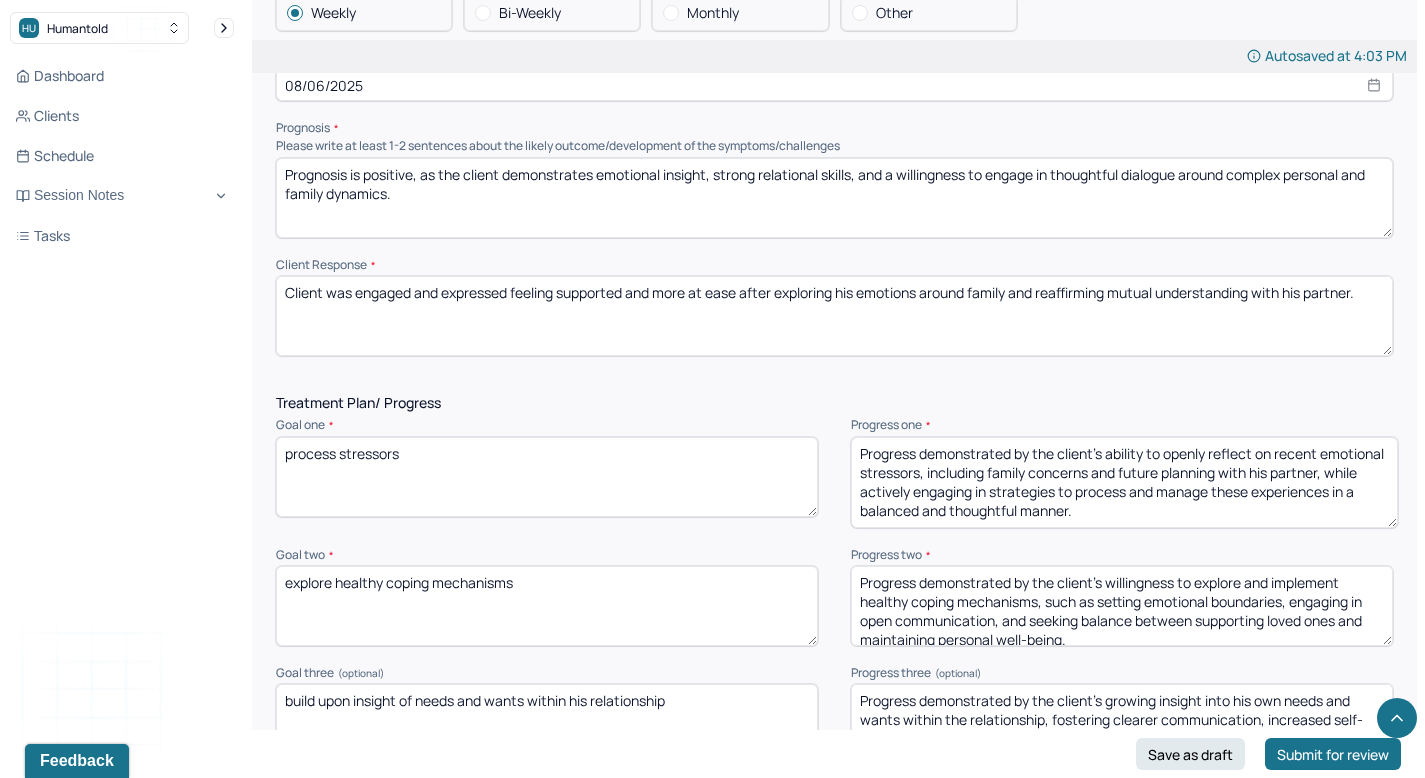 scroll, scrollTop: 3, scrollLeft: 0, axis: vertical 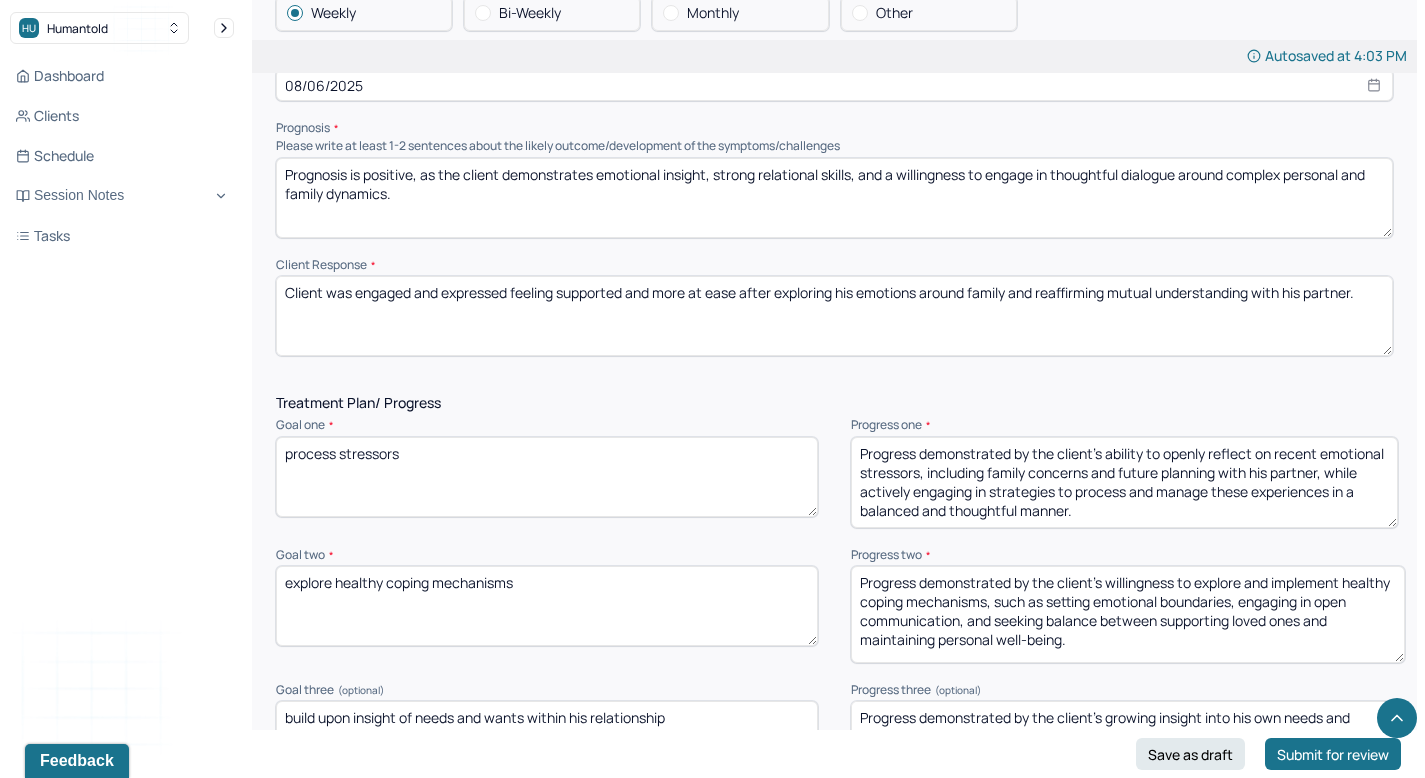 drag, startPoint x: 1387, startPoint y: 637, endPoint x: 1399, endPoint y: 654, distance: 20.808653 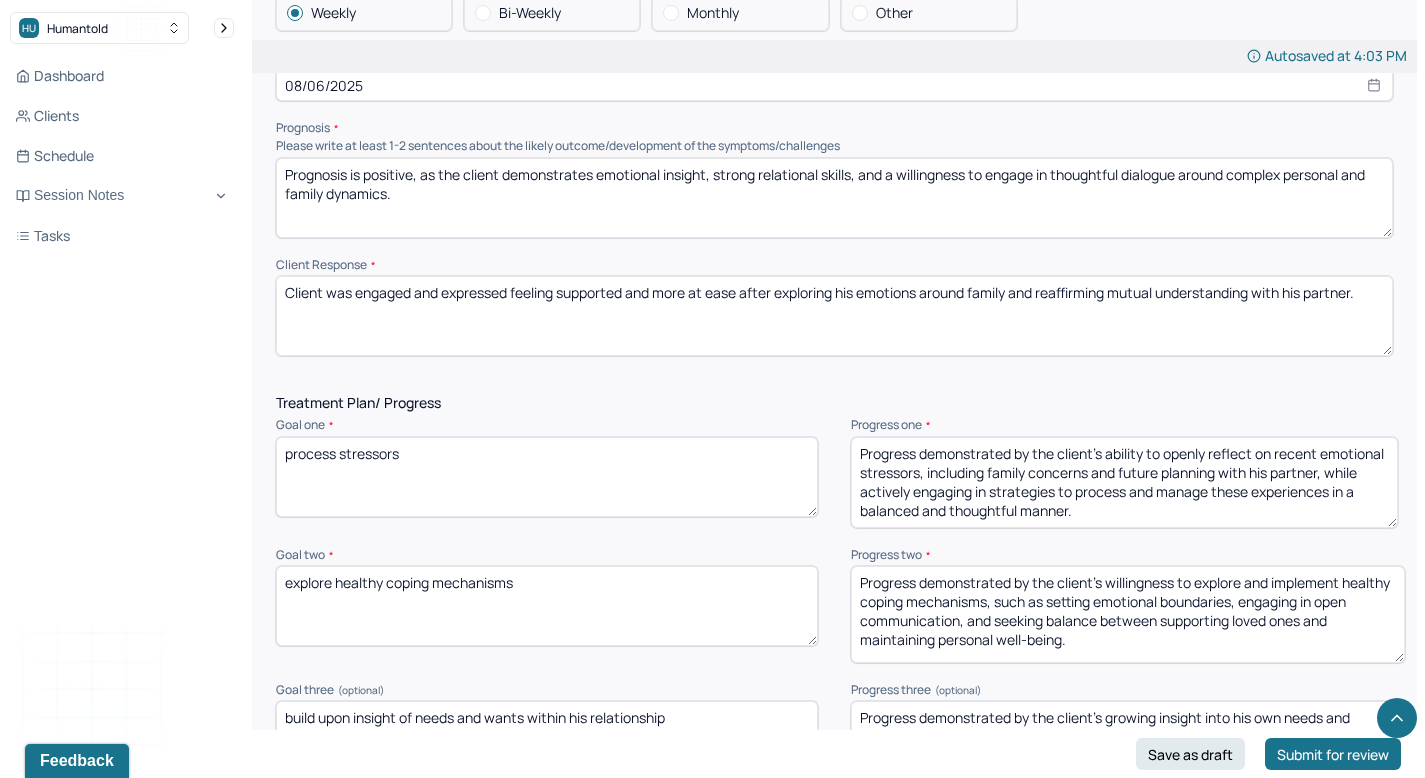 click on "Progress demonstrated by the client’s willingness to explore and implement healthy coping mechanisms, such as setting emotional boundaries, engaging in open communication, and seeking balance between supporting loved ones and maintaining personal well-being." at bounding box center [1128, 614] 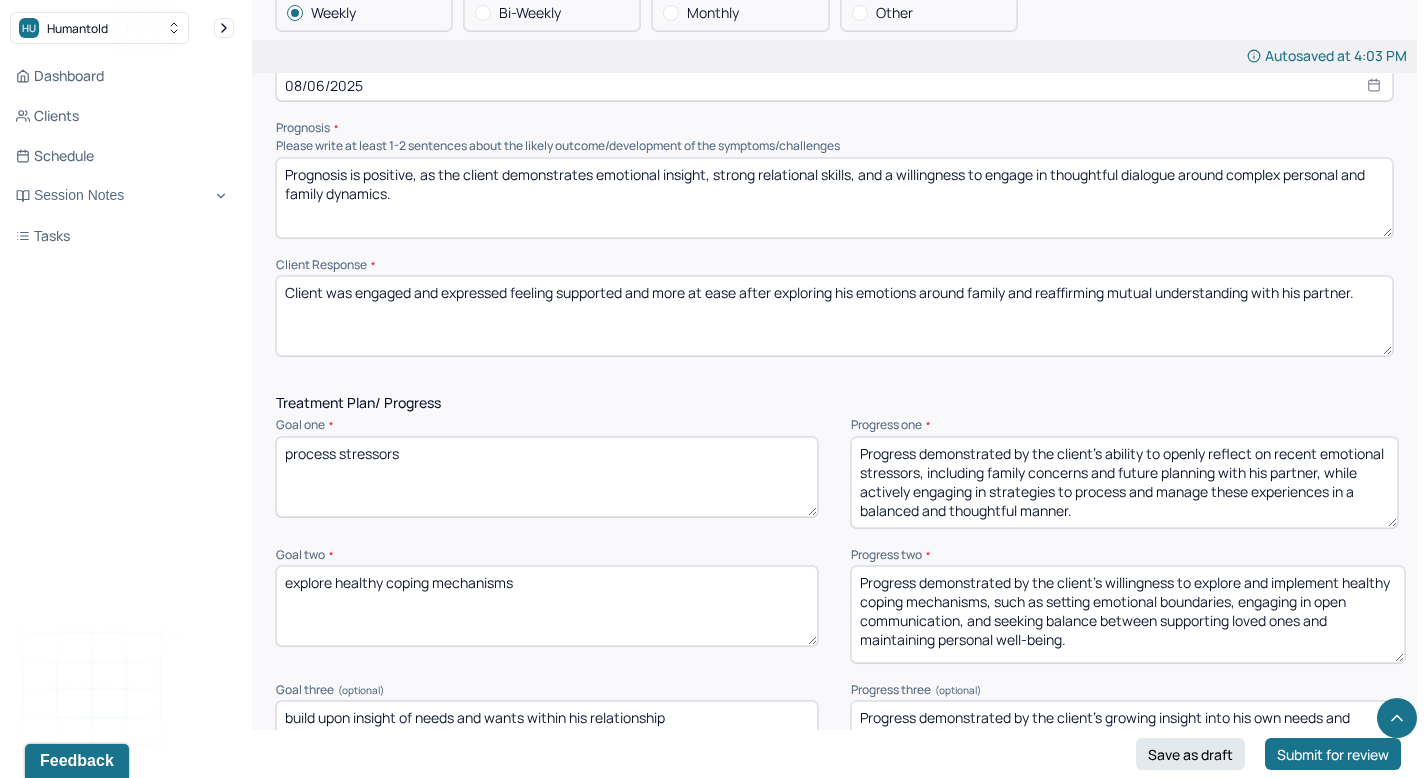 type on "Progress demonstrated by the client’s willingness to explore and implement healthy coping mechanisms, such as setting emotional boundaries, engaging in open communication, and seeking balance between supporting loved ones and maintaining personal well-being." 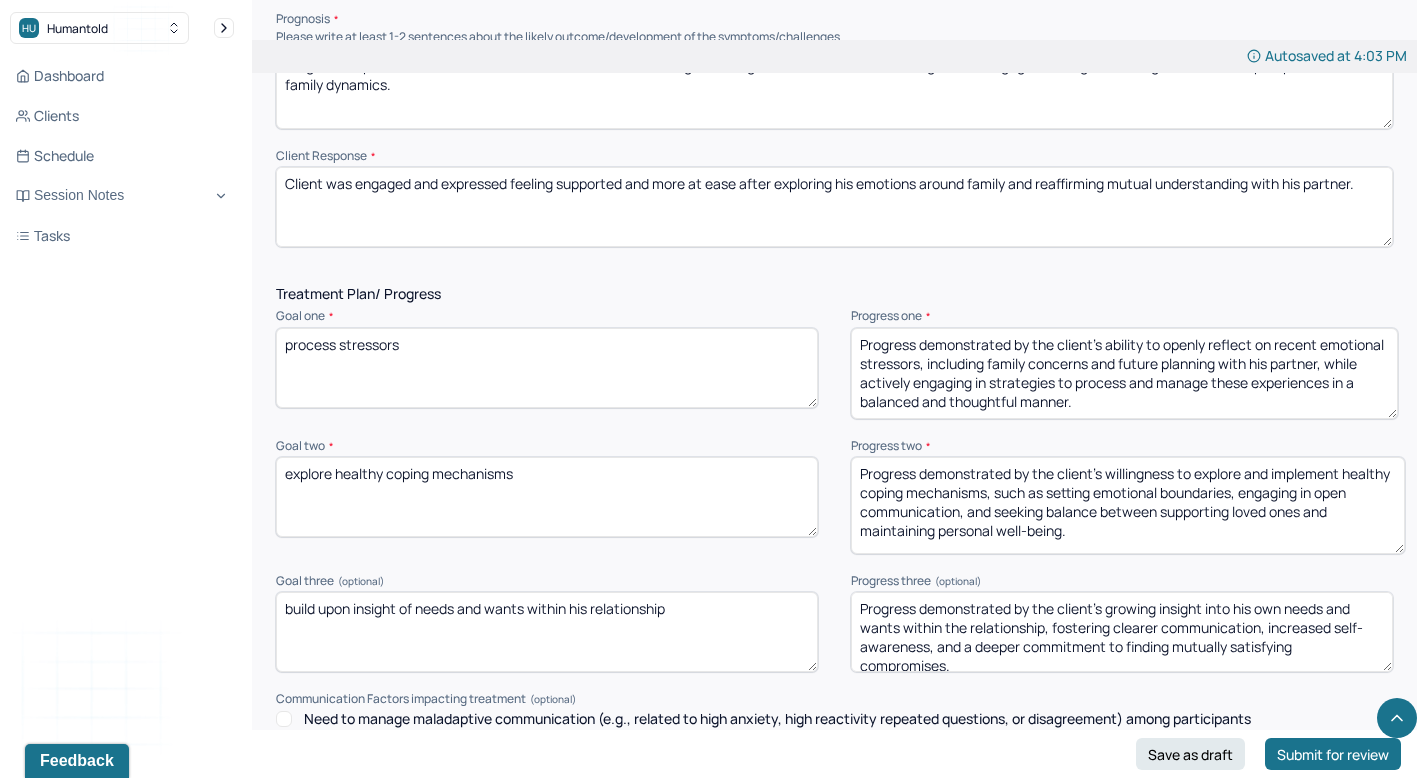 scroll, scrollTop: 2464, scrollLeft: 0, axis: vertical 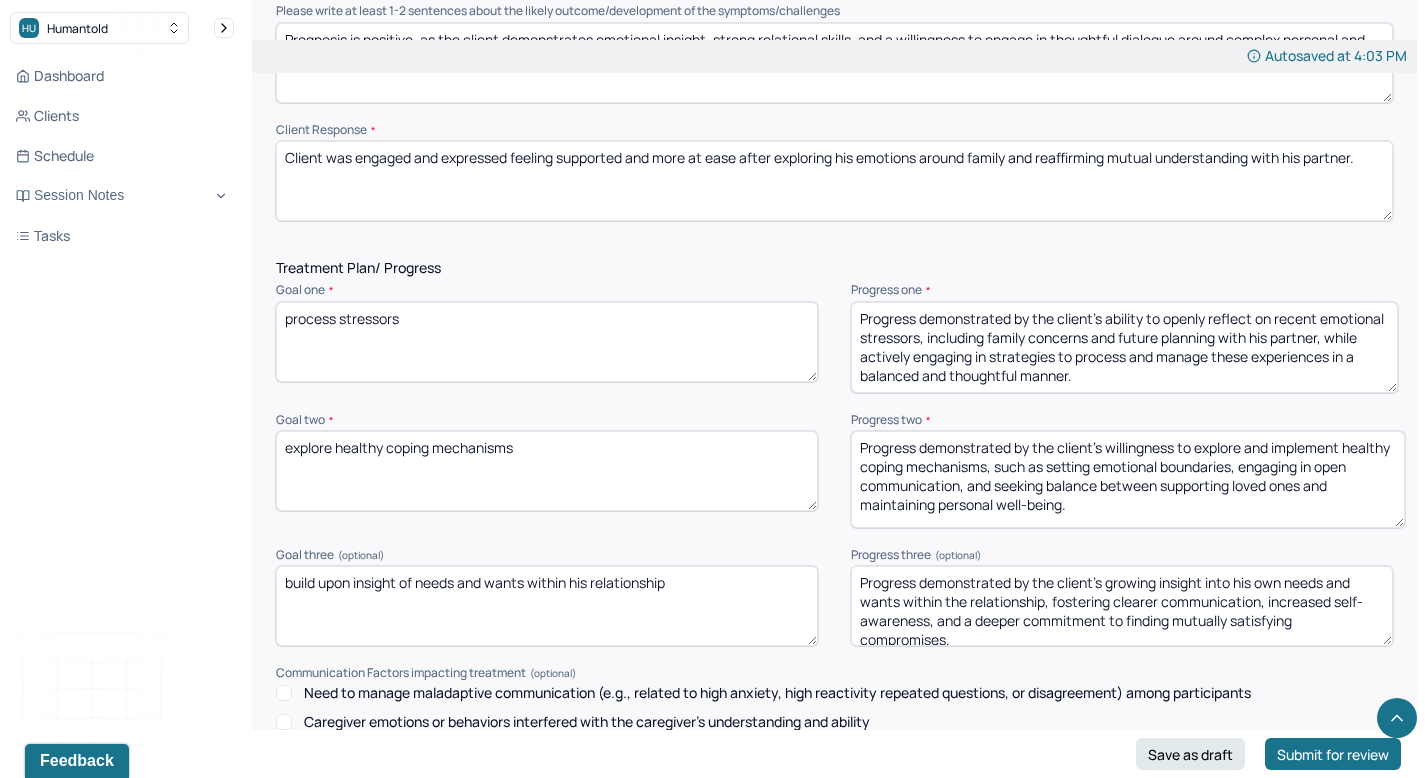 drag, startPoint x: 708, startPoint y: 605, endPoint x: 274, endPoint y: 573, distance: 435.17813 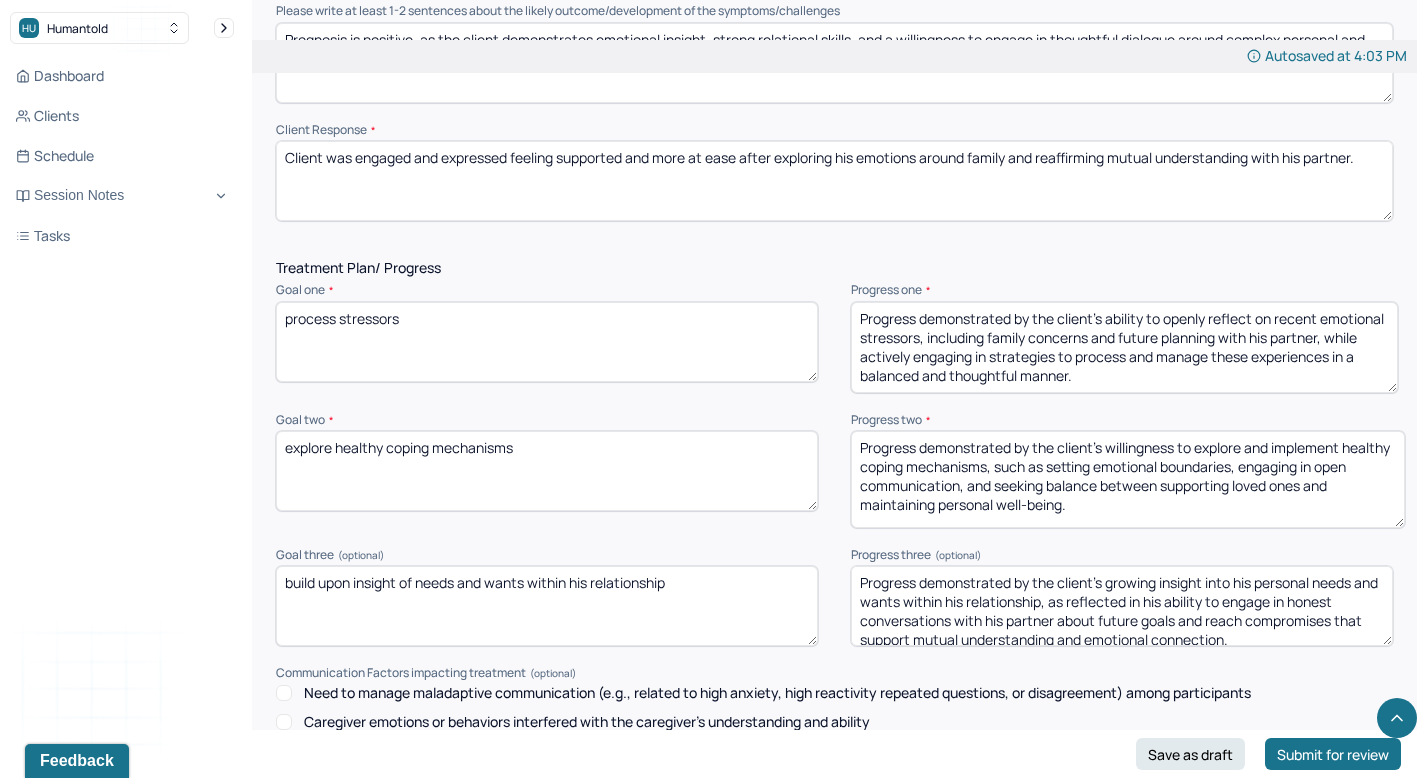 scroll, scrollTop: 3, scrollLeft: 0, axis: vertical 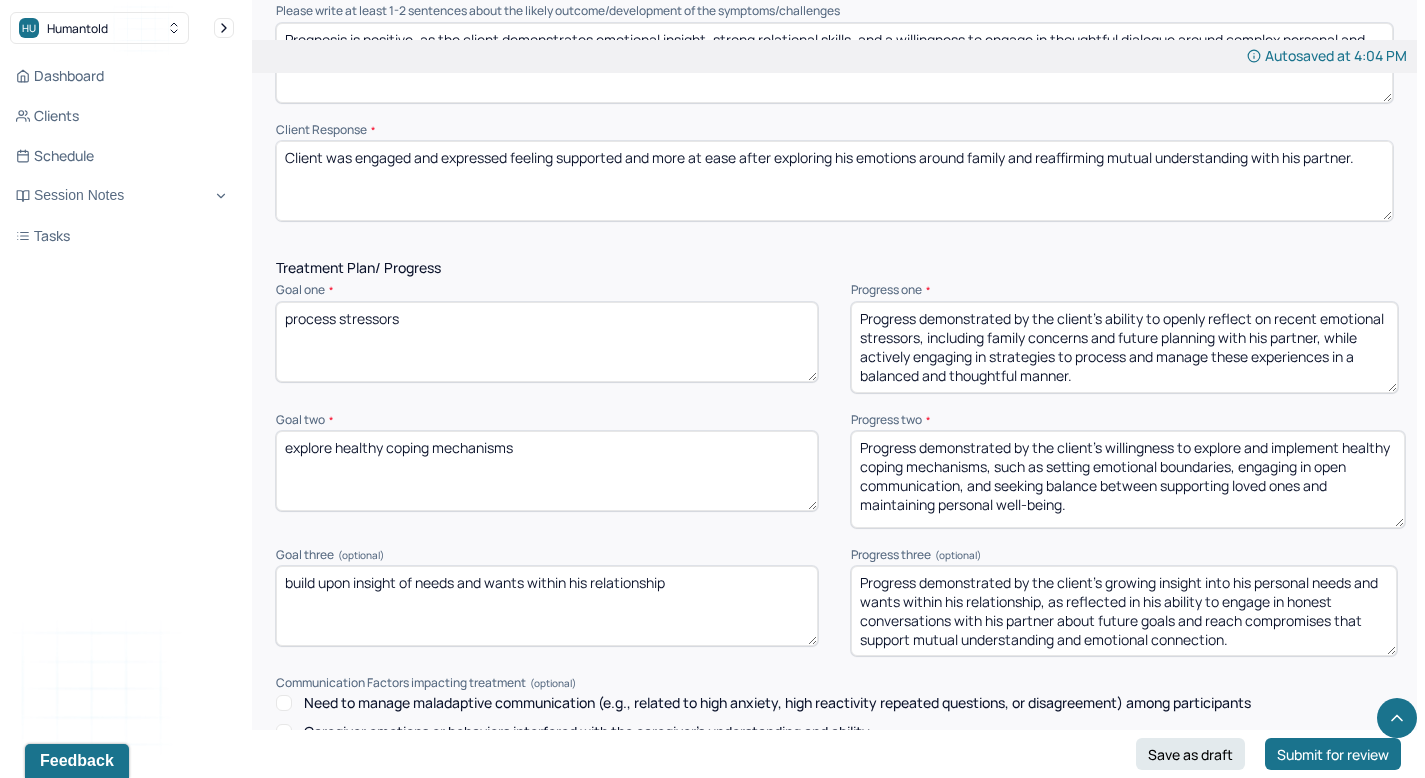 drag, startPoint x: 1390, startPoint y: 637, endPoint x: 1395, endPoint y: 650, distance: 13.928389 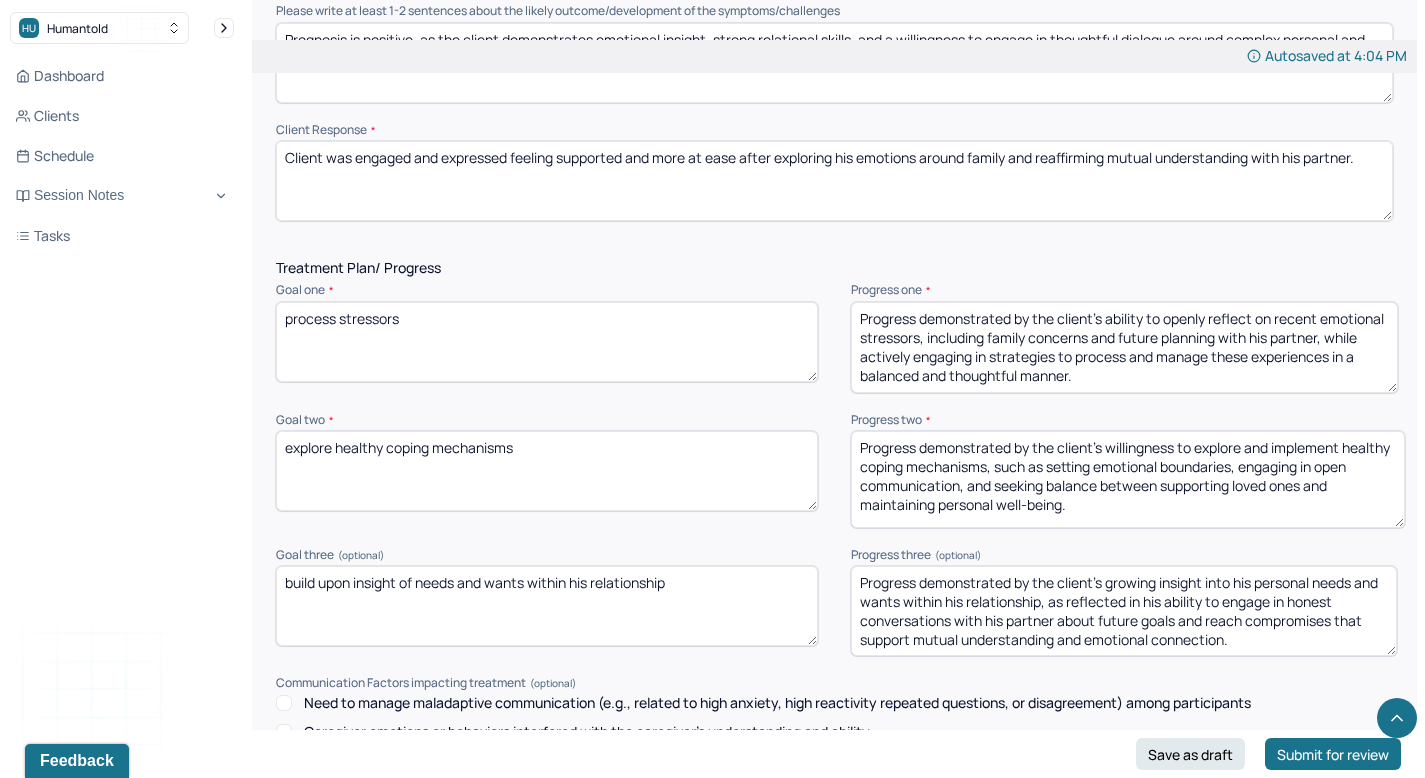 click on "Progress demonstrated by the client’s growing insight into his personal needs and wants within his relationship, as reflected in his ability to engage in honest conversations with his partner about future goals and reach compromises that support mutual understanding and emotional connection." at bounding box center [1124, 611] 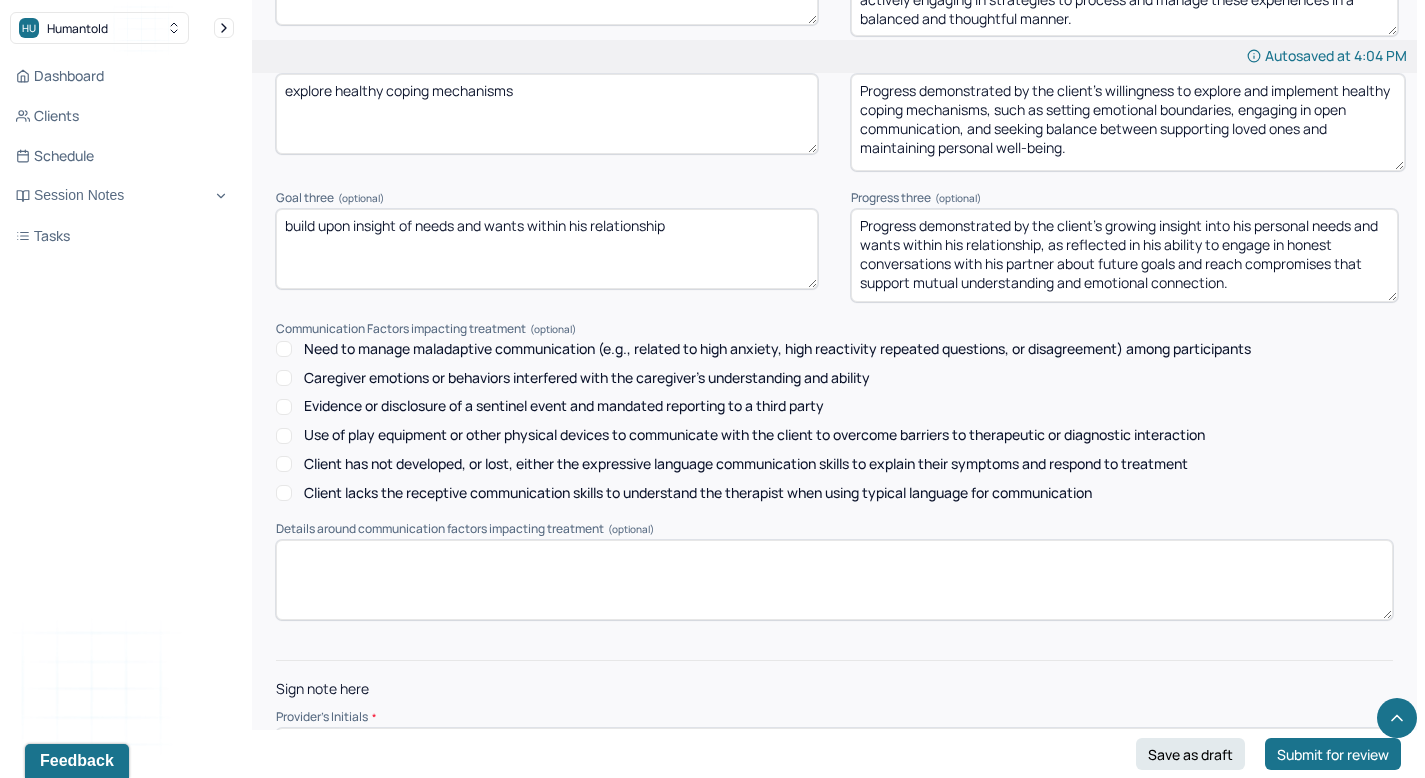 scroll, scrollTop: 2871, scrollLeft: 0, axis: vertical 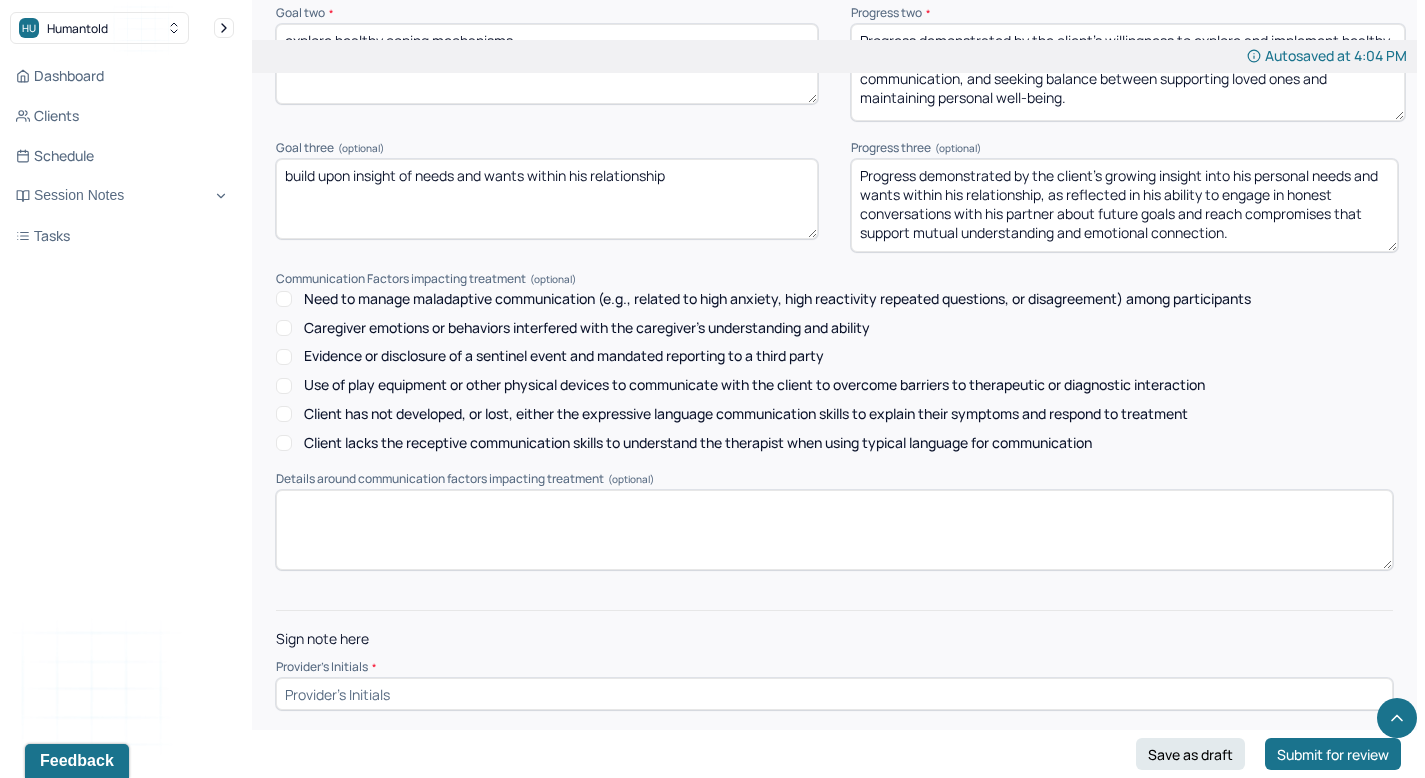 type on "Progress demonstrated by the client’s growing insight into his personal needs and wants within his relationship, as reflected in his ability to engage in honest conversations with his partner about future goals and reach compromises that support mutual understanding and emotional connection." 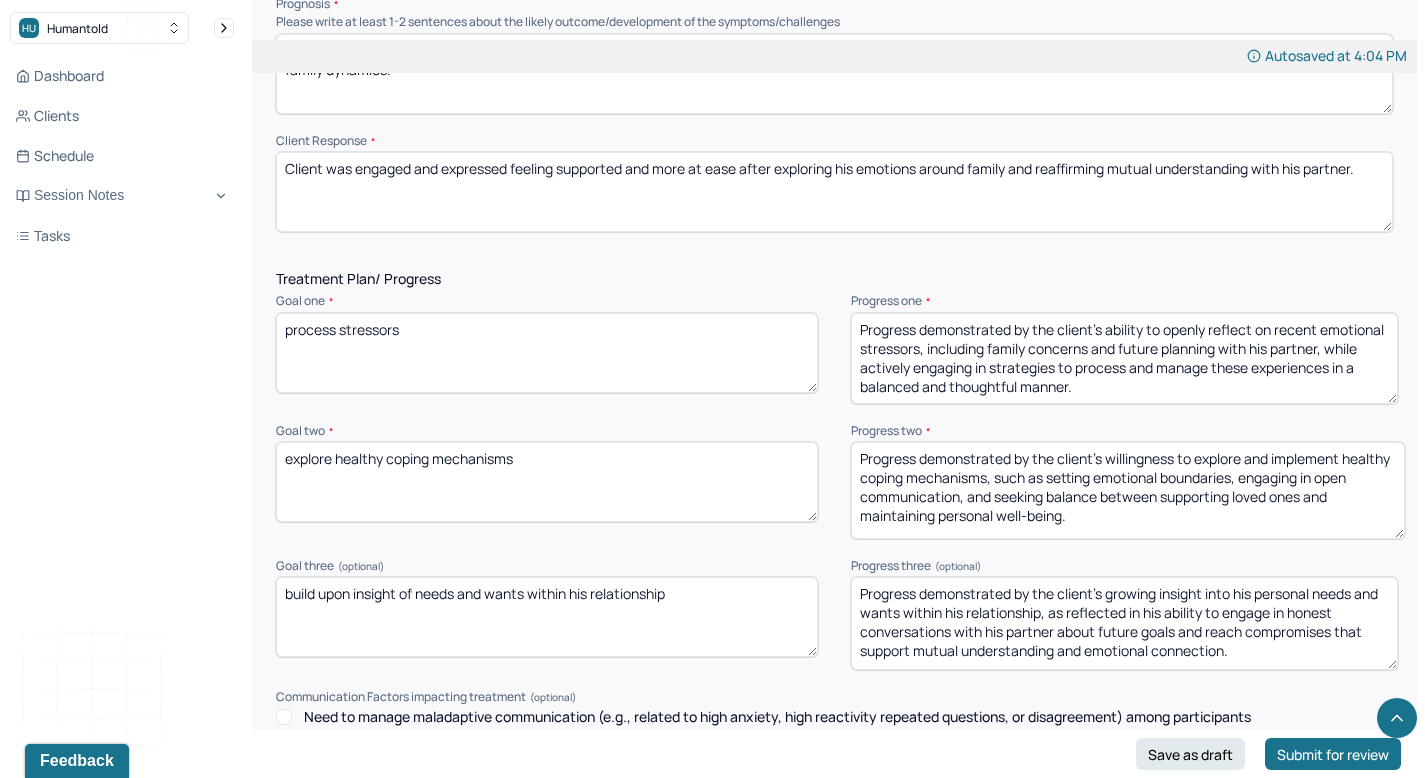 scroll, scrollTop: 2871, scrollLeft: 0, axis: vertical 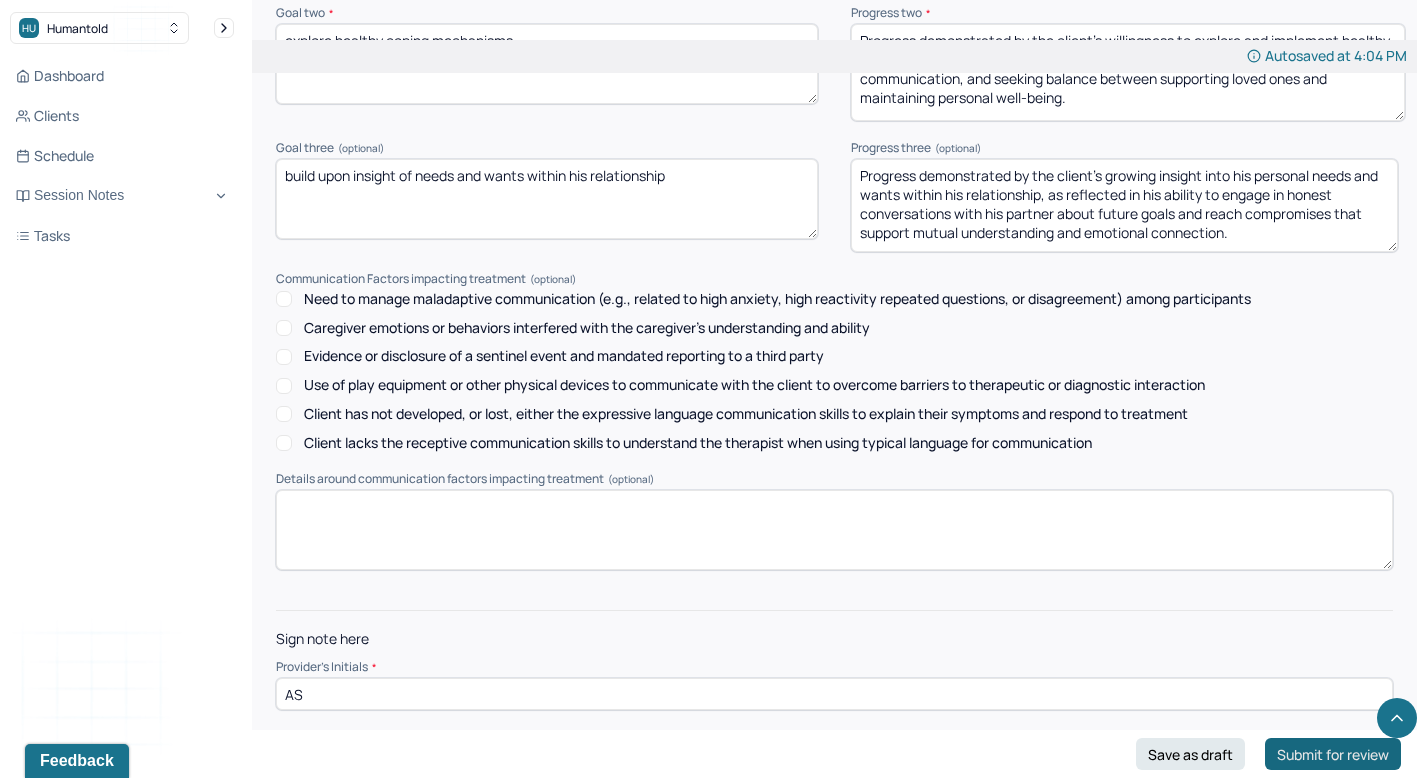 type on "AS" 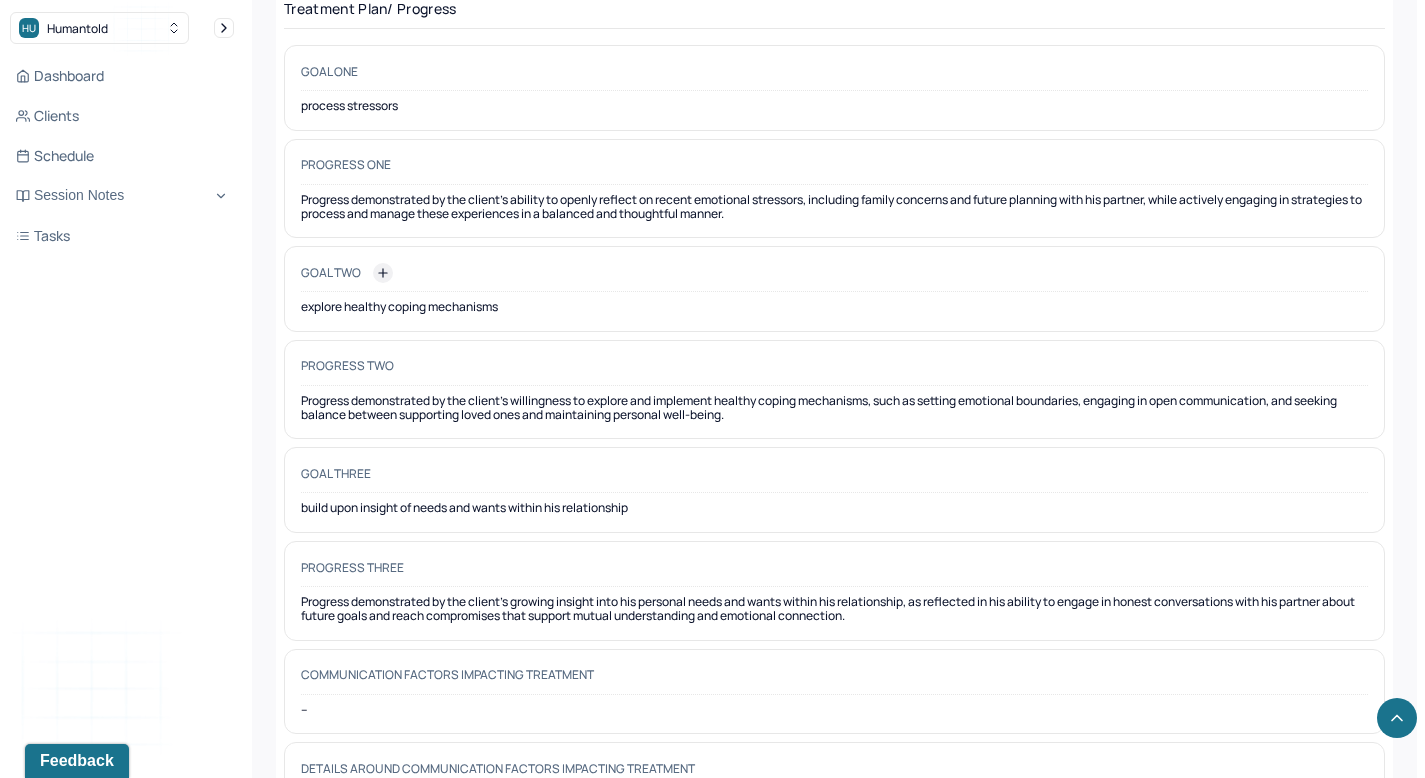 scroll, scrollTop: 3239, scrollLeft: 0, axis: vertical 